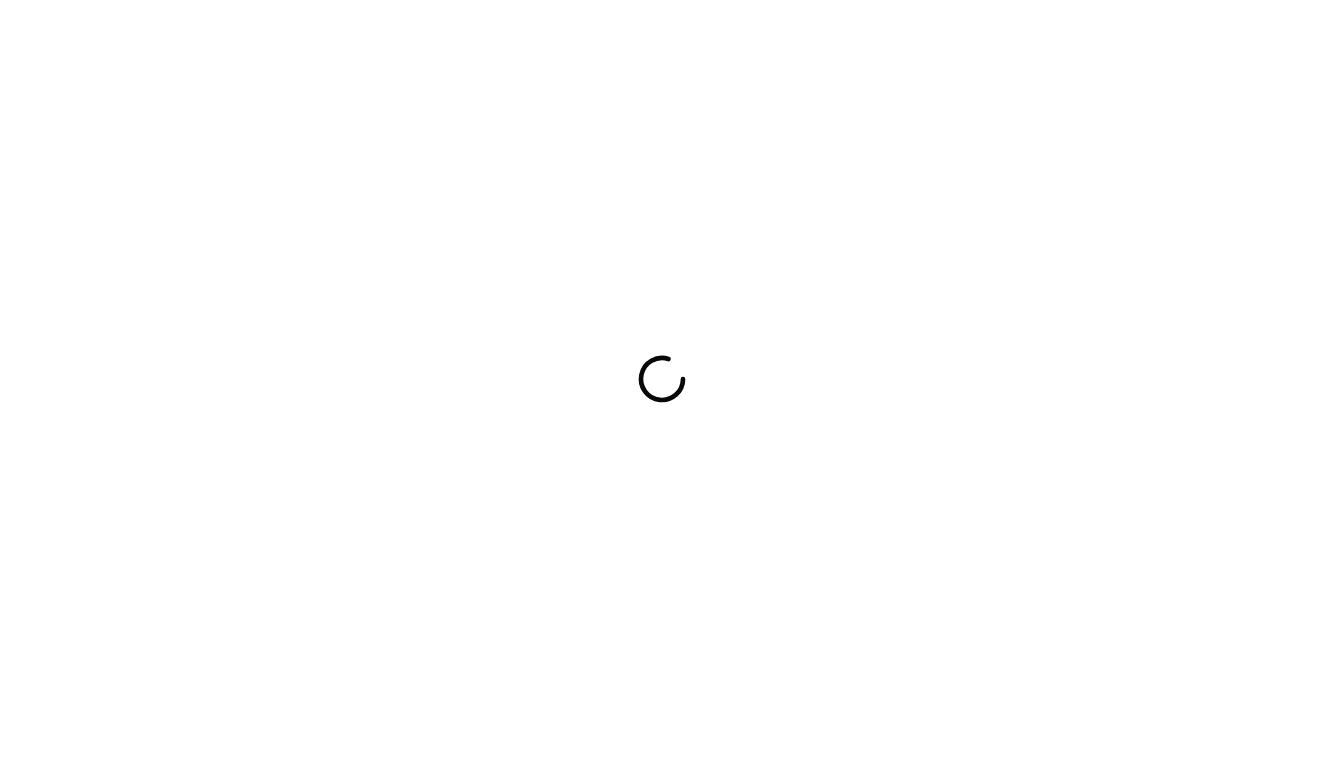 scroll, scrollTop: 0, scrollLeft: 0, axis: both 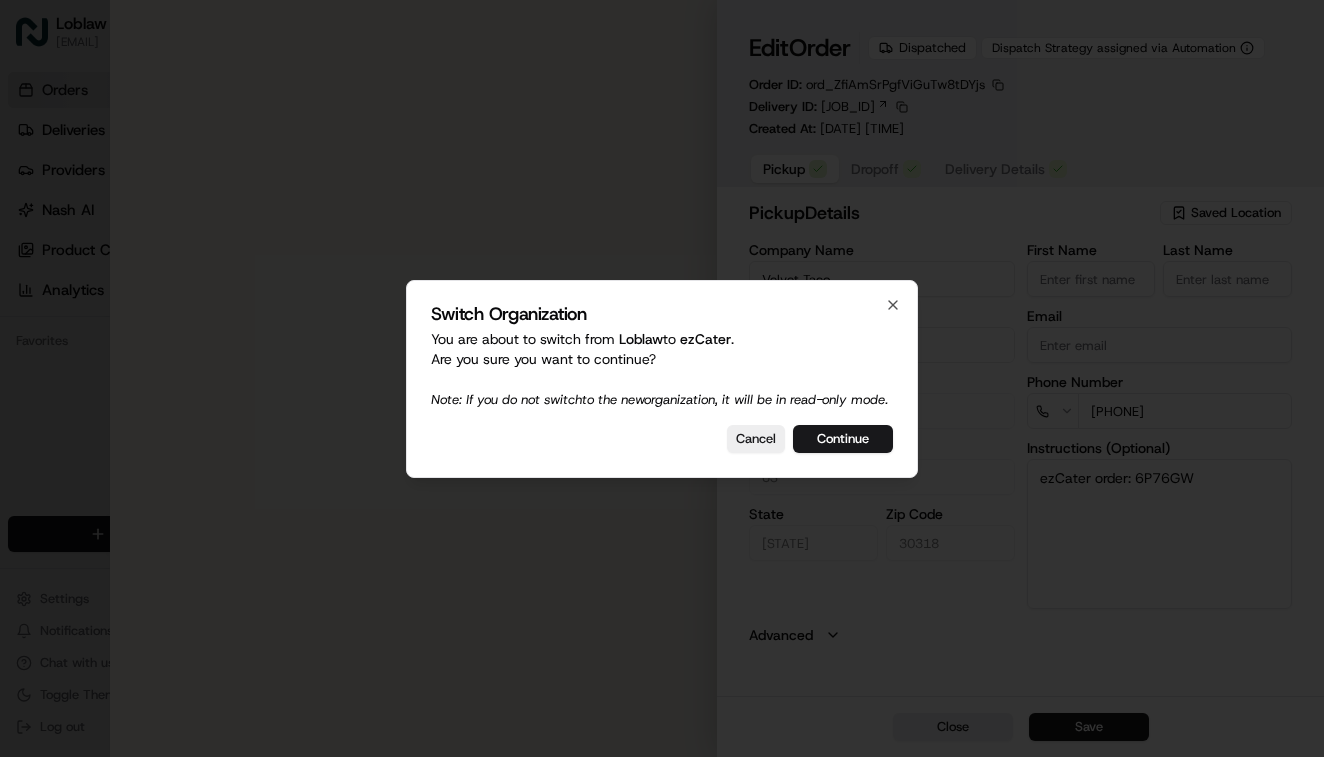 type on "[NUMBER] [STREET], [BUILDING] [NUMBER], [SUITE], [CITY], [STATE], [POSTAL_CODE]" 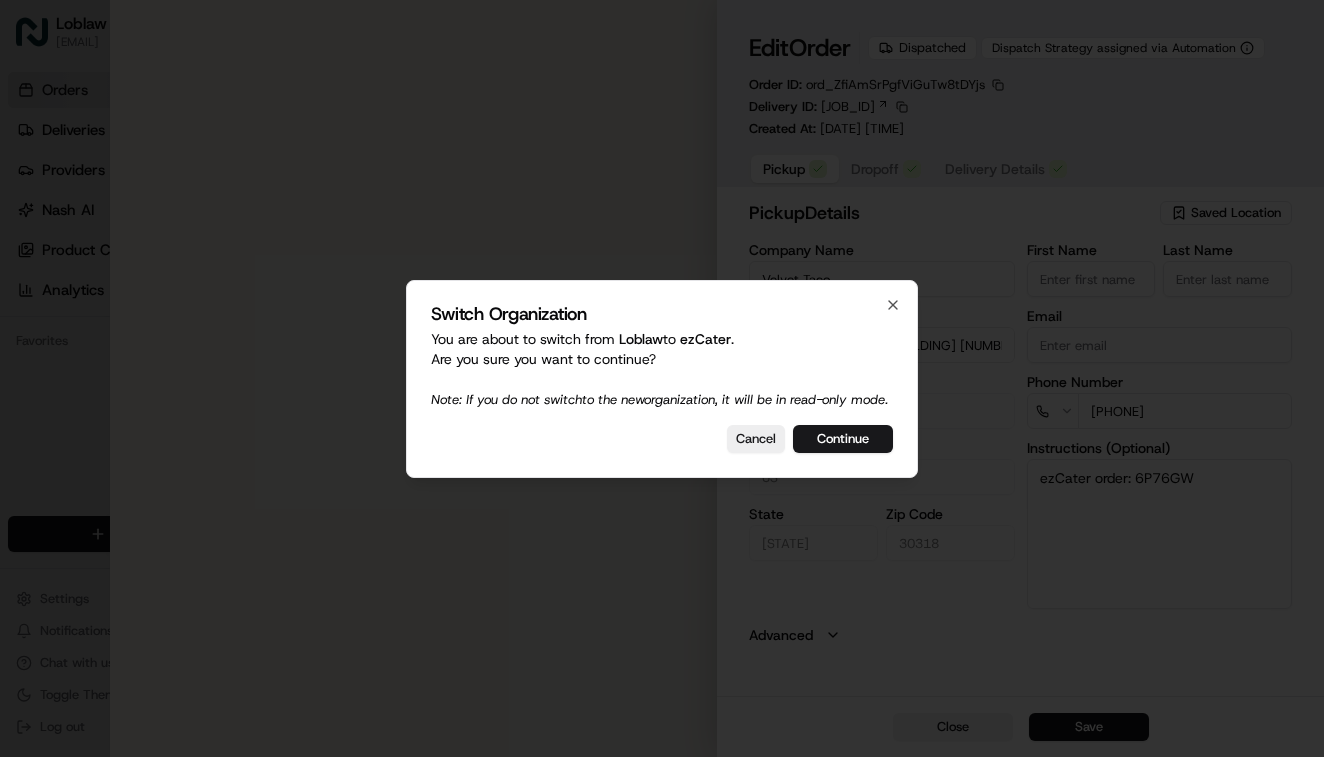 scroll, scrollTop: 0, scrollLeft: 0, axis: both 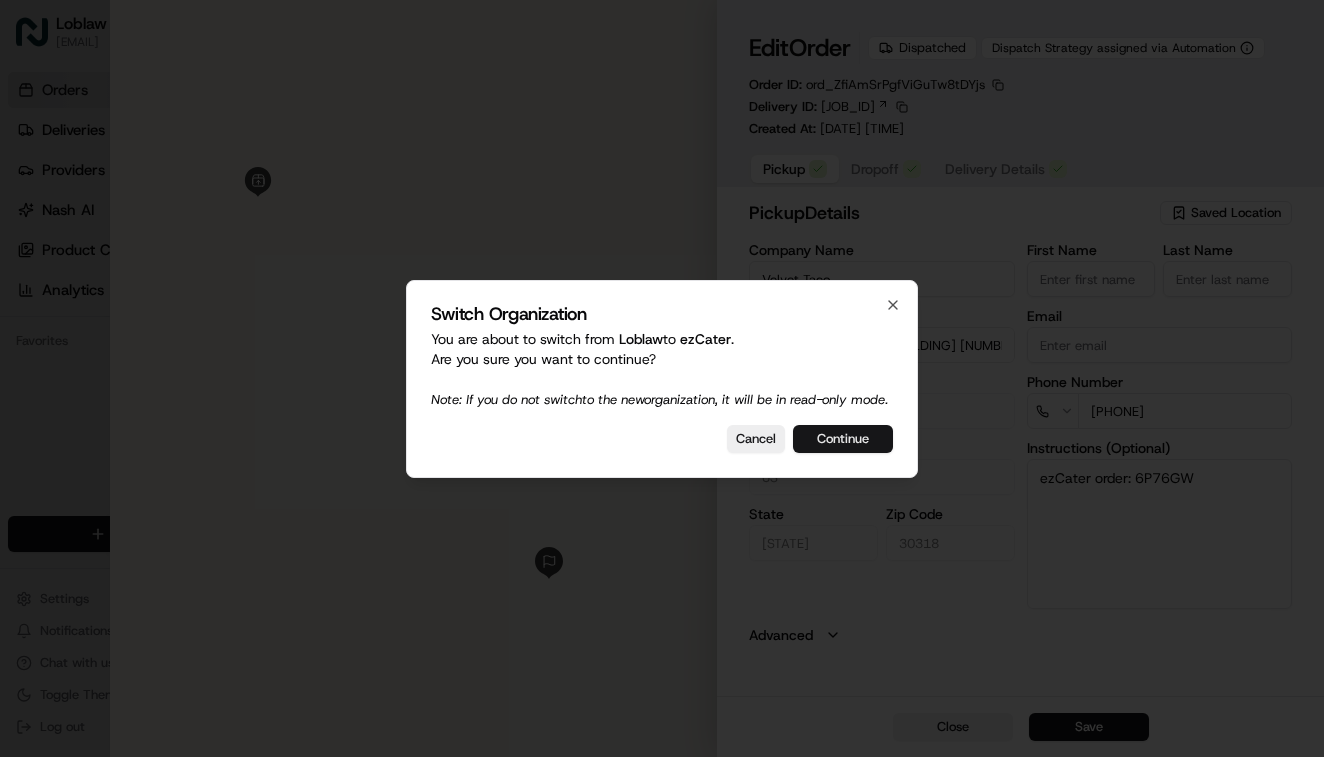 click on "Continue" at bounding box center [843, 439] 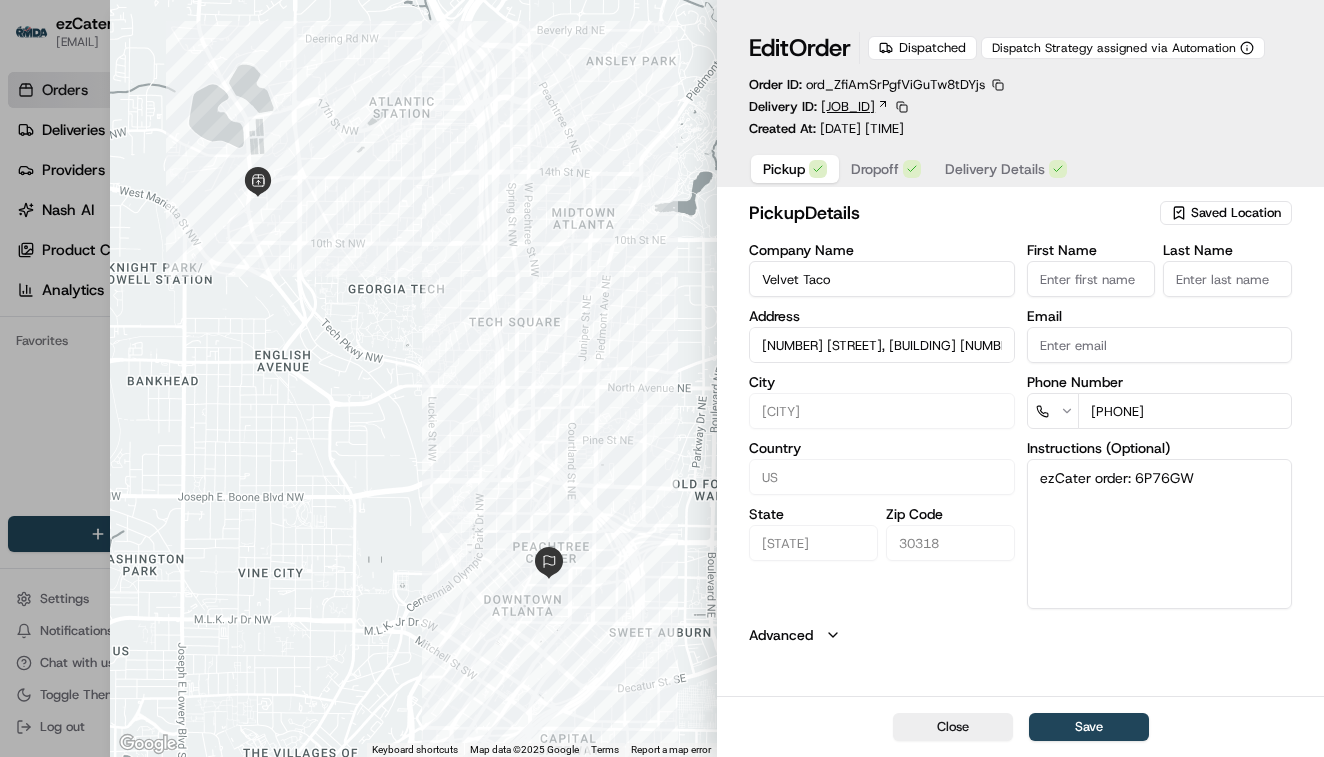 click on "[JOB_ID]" at bounding box center (848, 107) 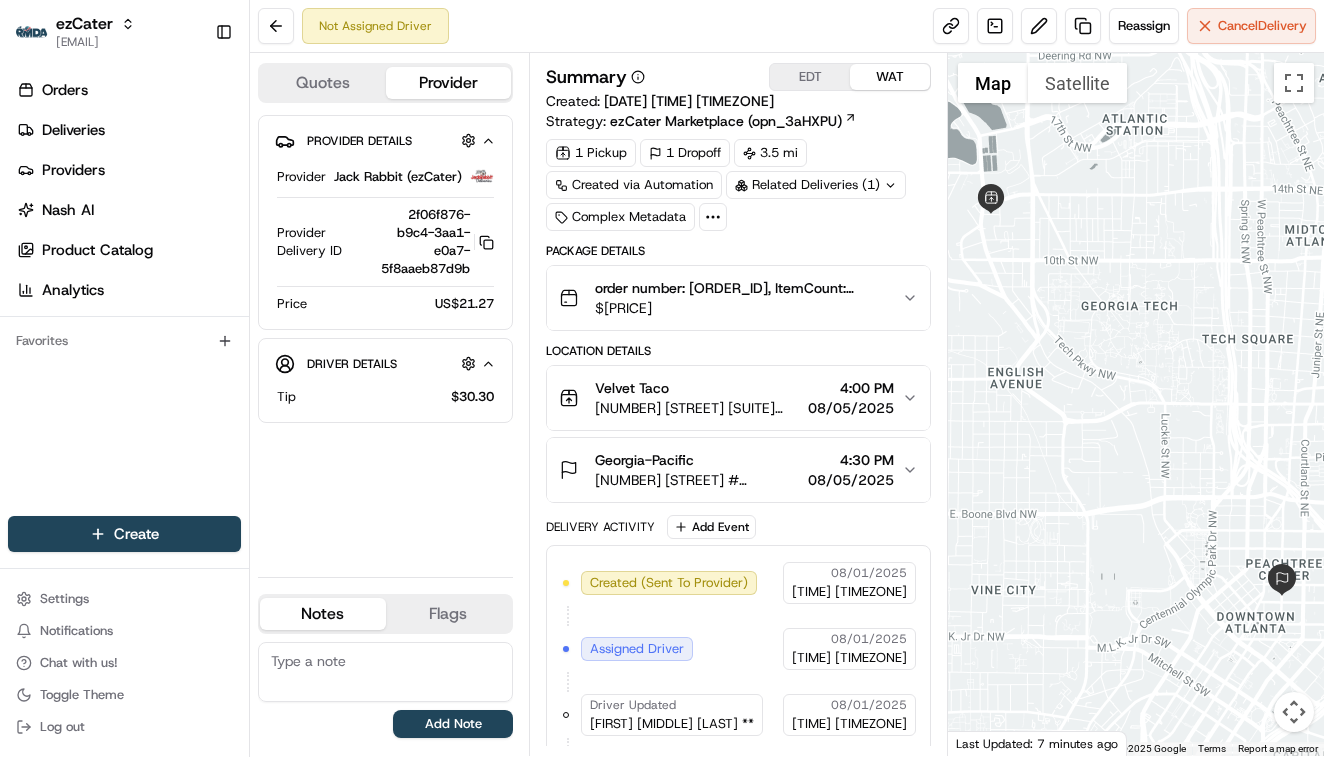 click on "Velvet Taco" at bounding box center [632, 388] 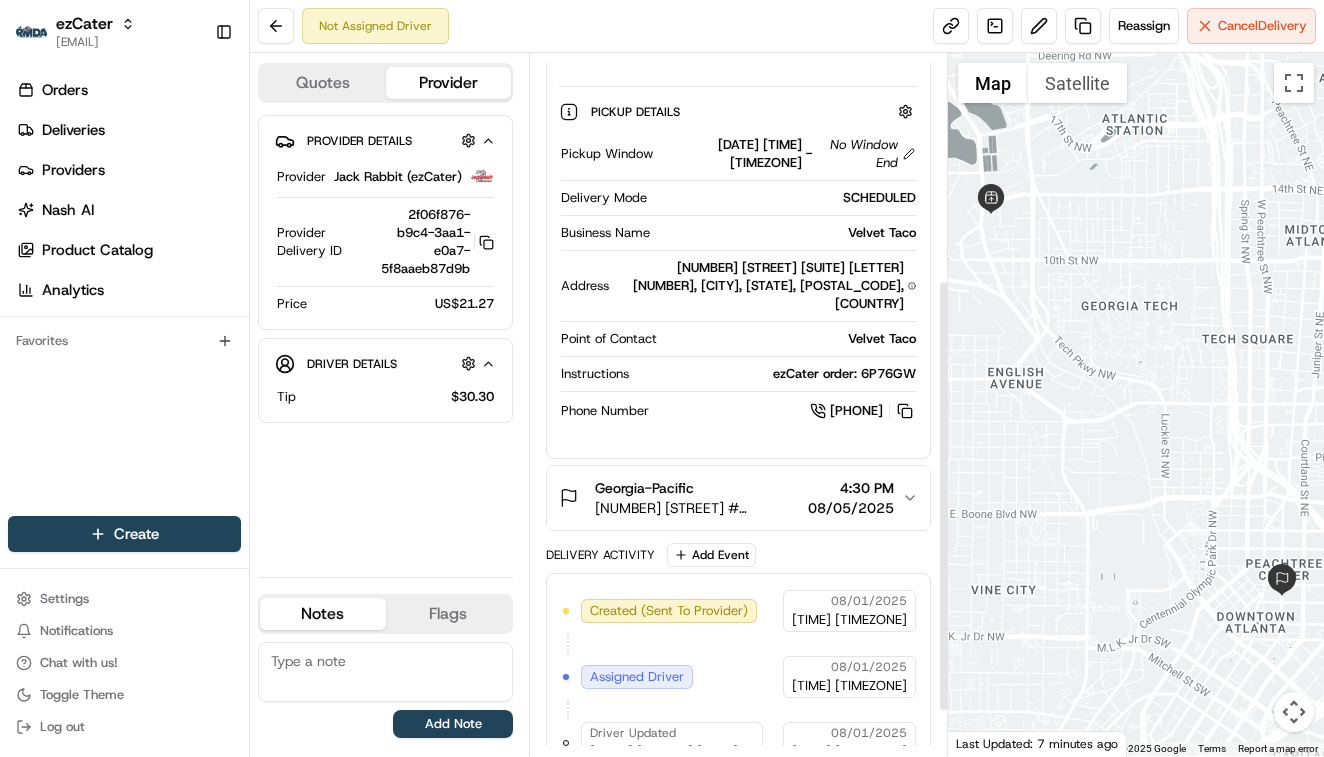 scroll, scrollTop: 366, scrollLeft: 0, axis: vertical 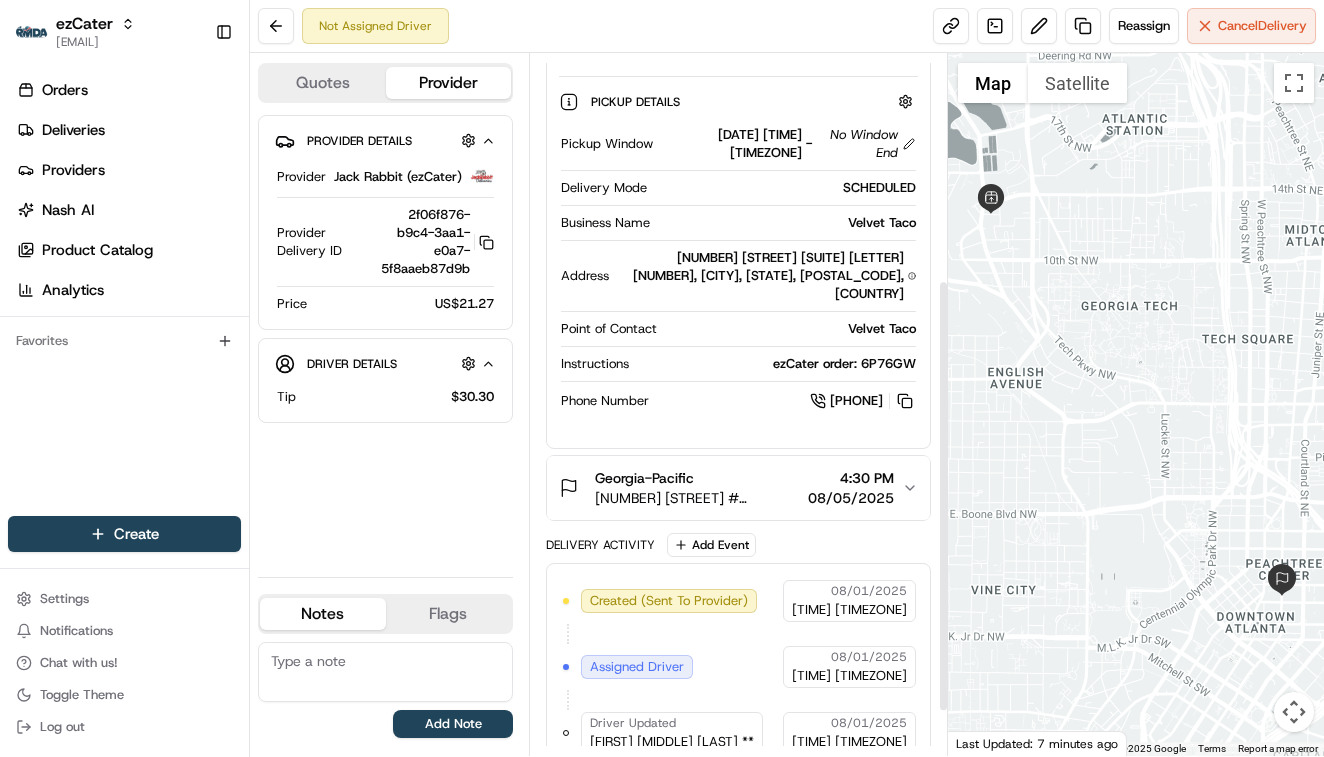 click on "[NUMBER] [STREET] #[NUMBER], [CITY], [STATE] [ZIP], [COUNTRY]" at bounding box center [697, 498] 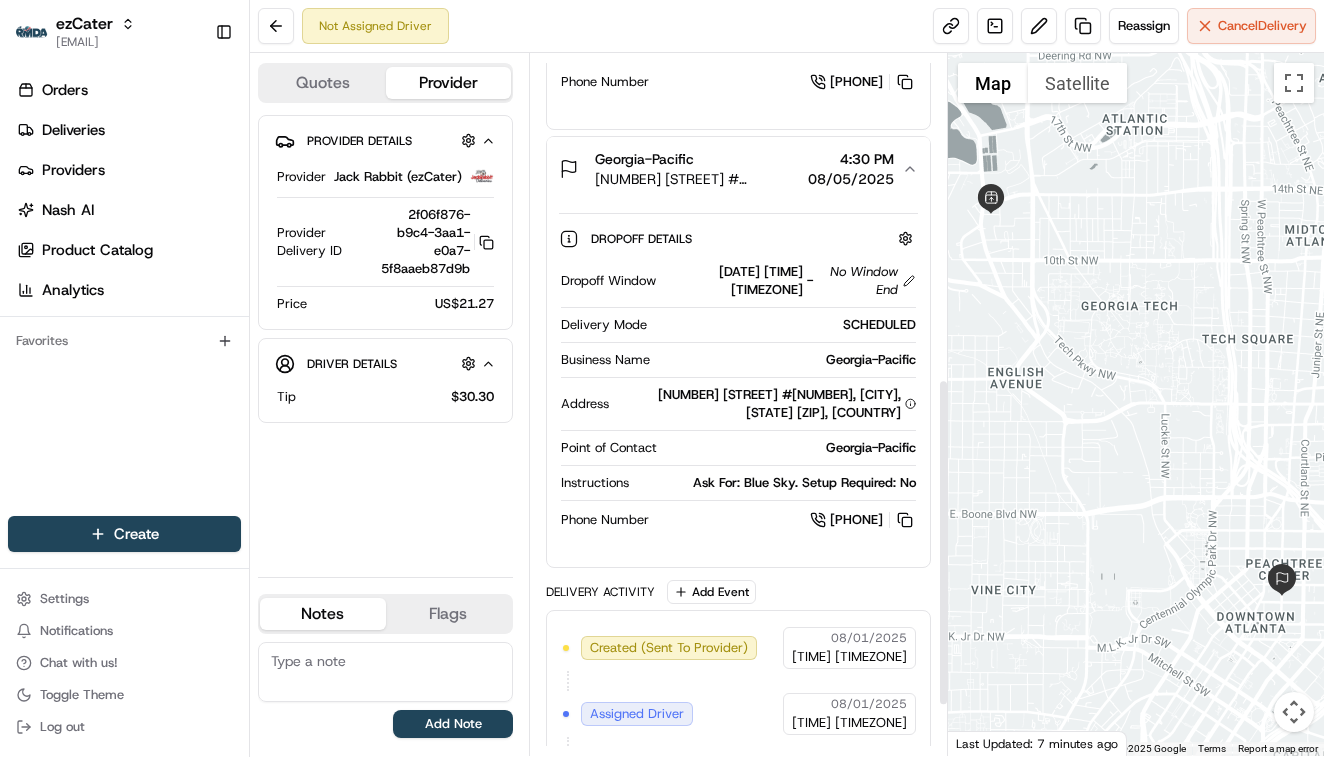 scroll, scrollTop: 695, scrollLeft: 0, axis: vertical 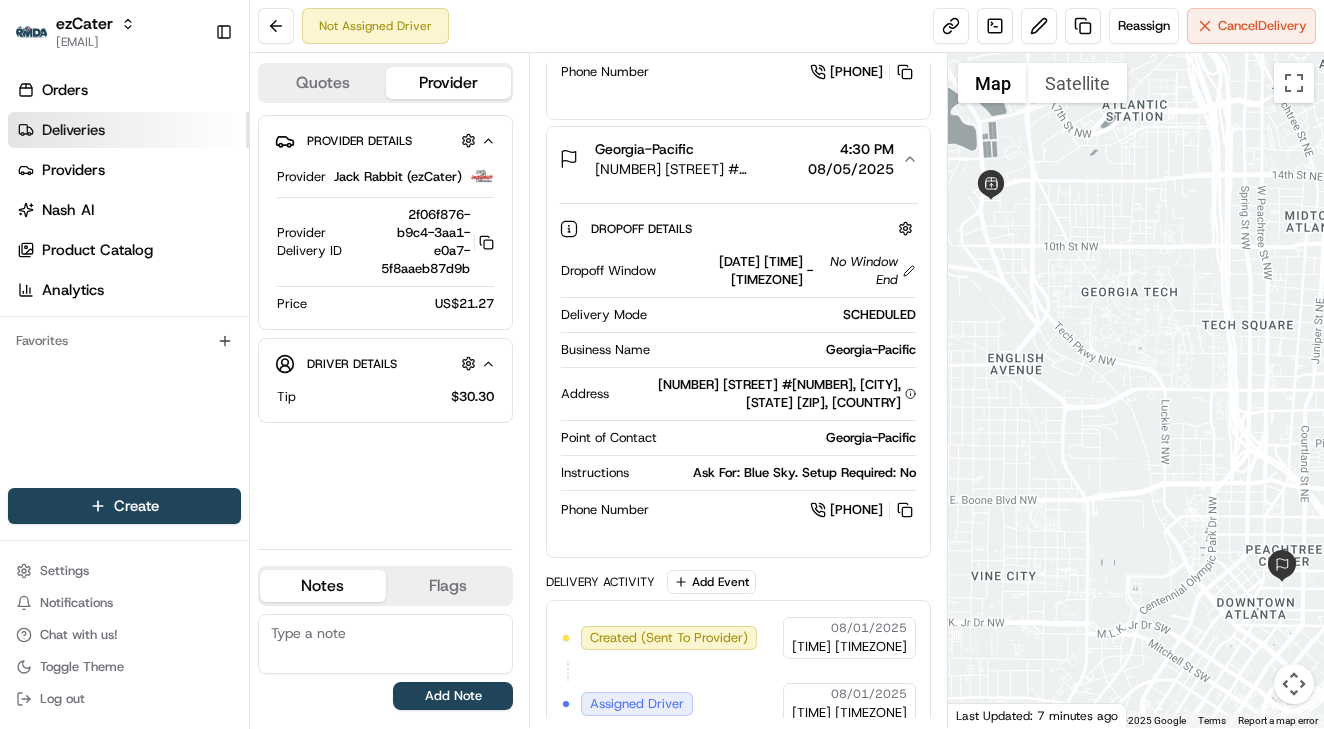 click on "Deliveries" at bounding box center (73, 130) 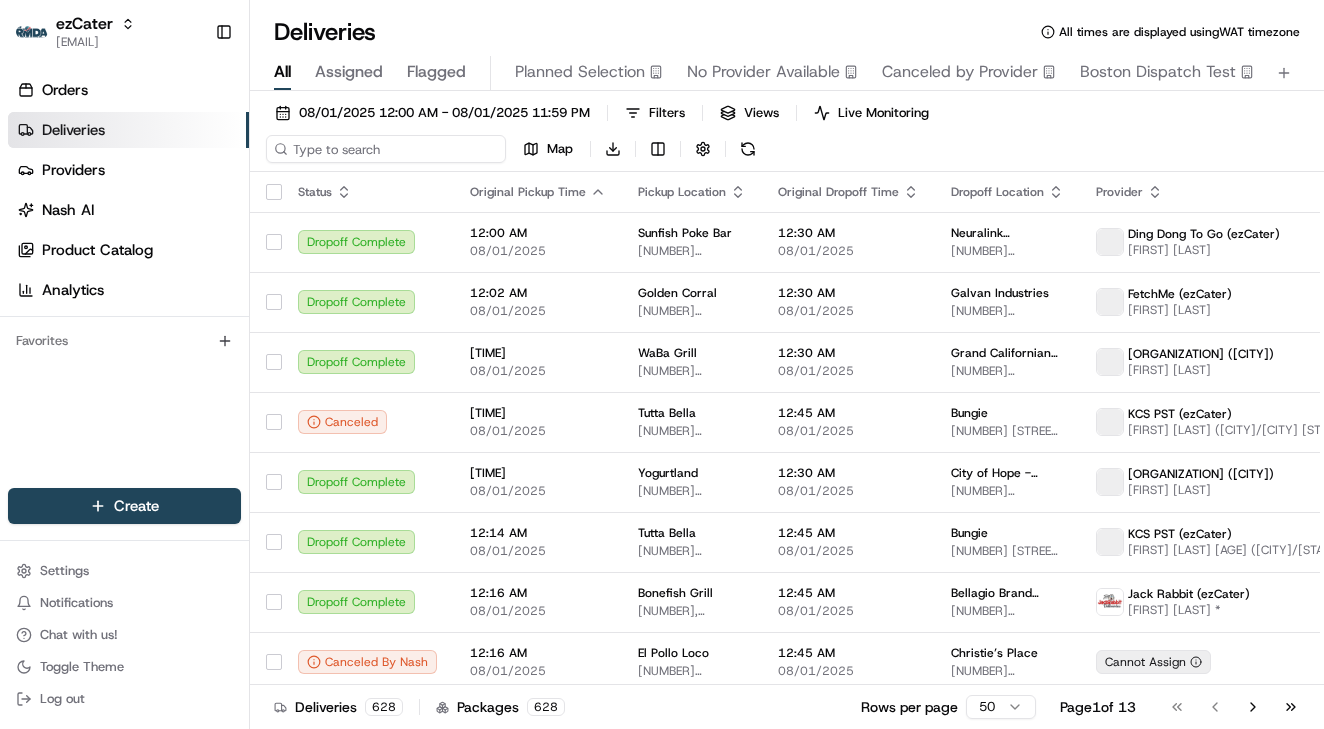 paste on "[STATE]" 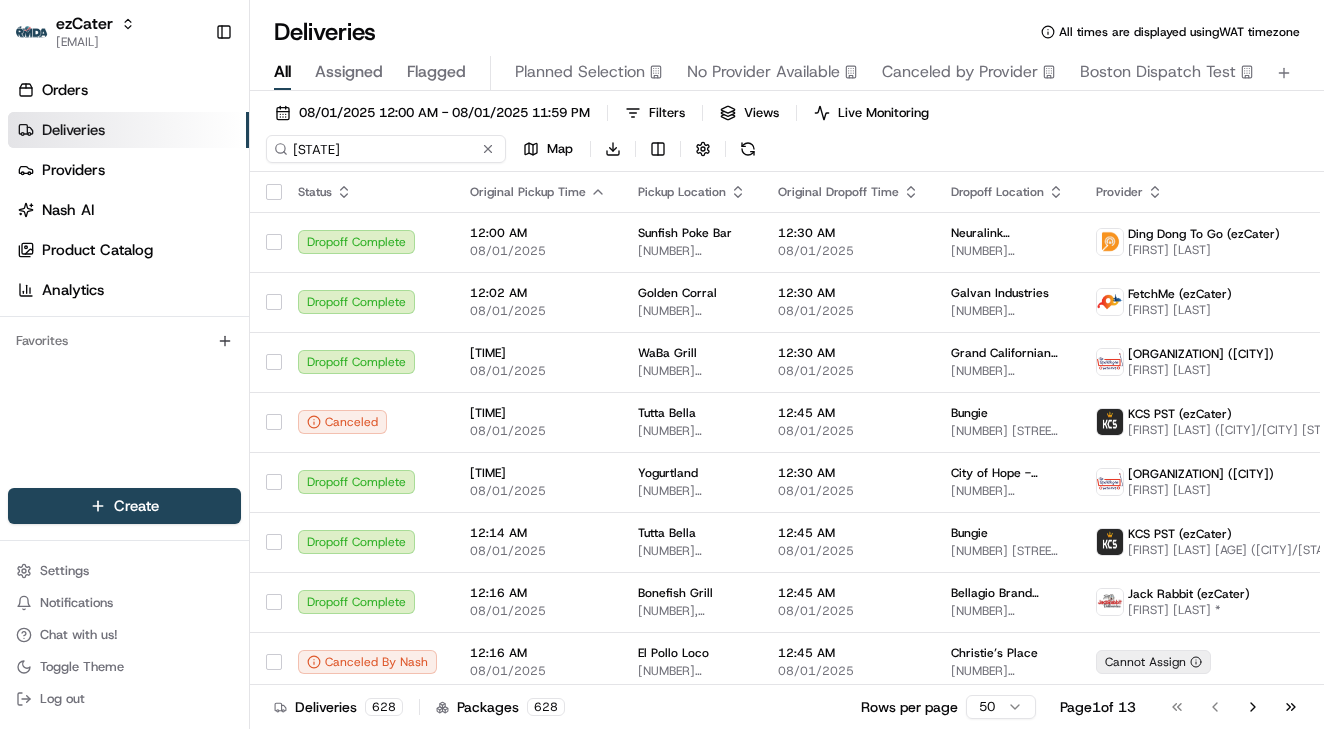 click on "[STATE]" at bounding box center (386, 149) 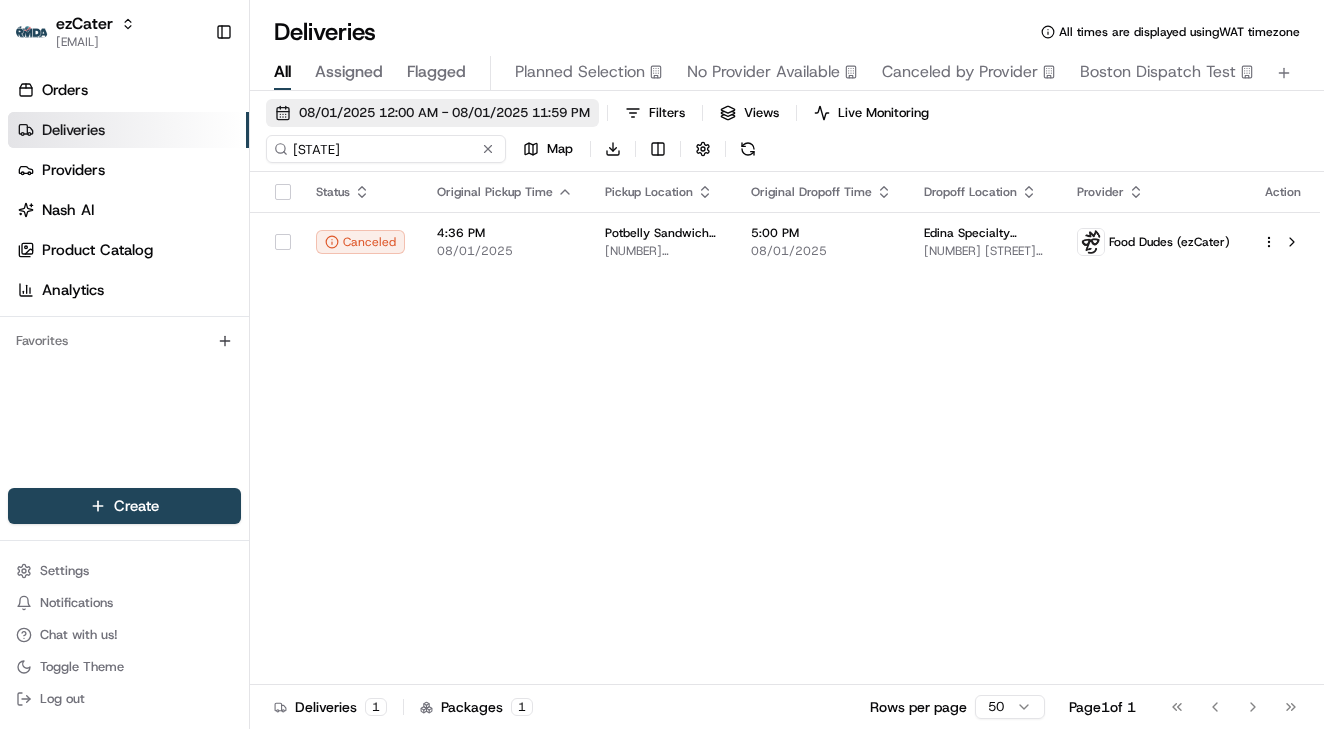 type on "[STATE]" 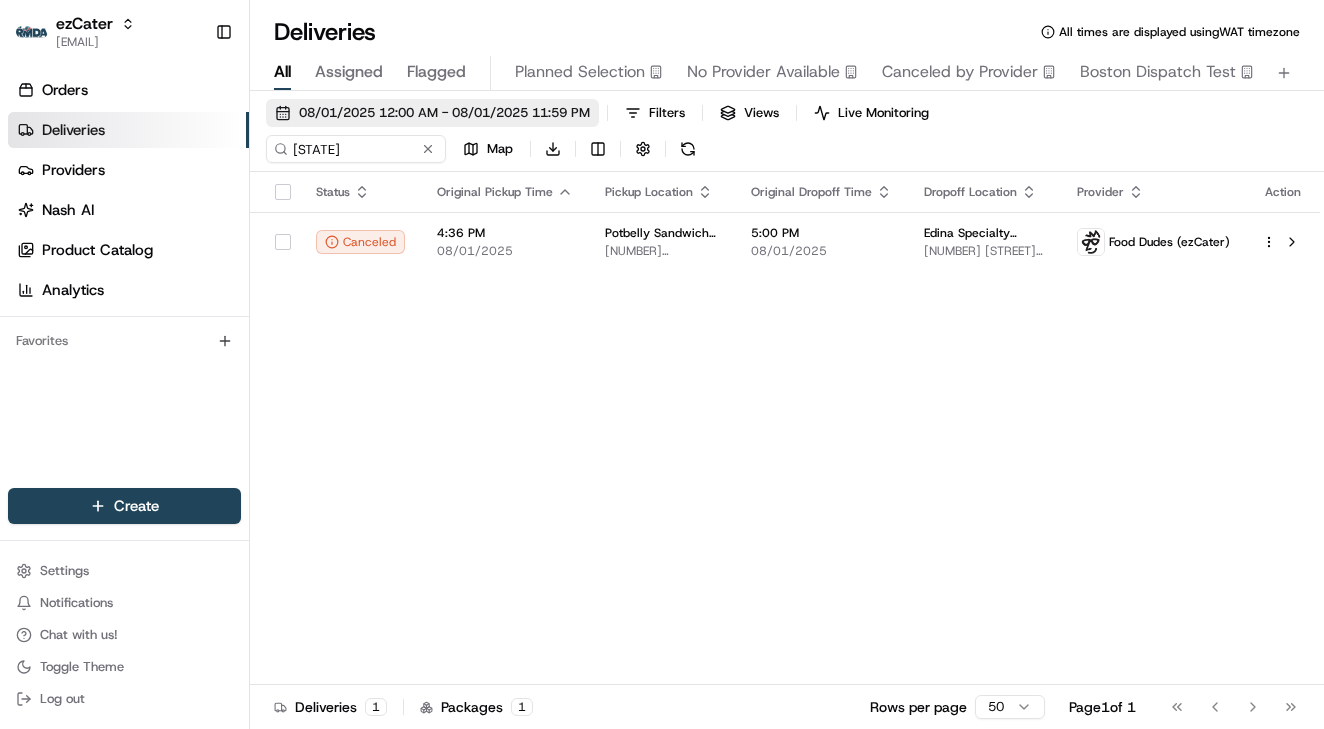 click on "08/01/2025 12:00 AM - 08/01/2025 11:59 PM" at bounding box center (432, 113) 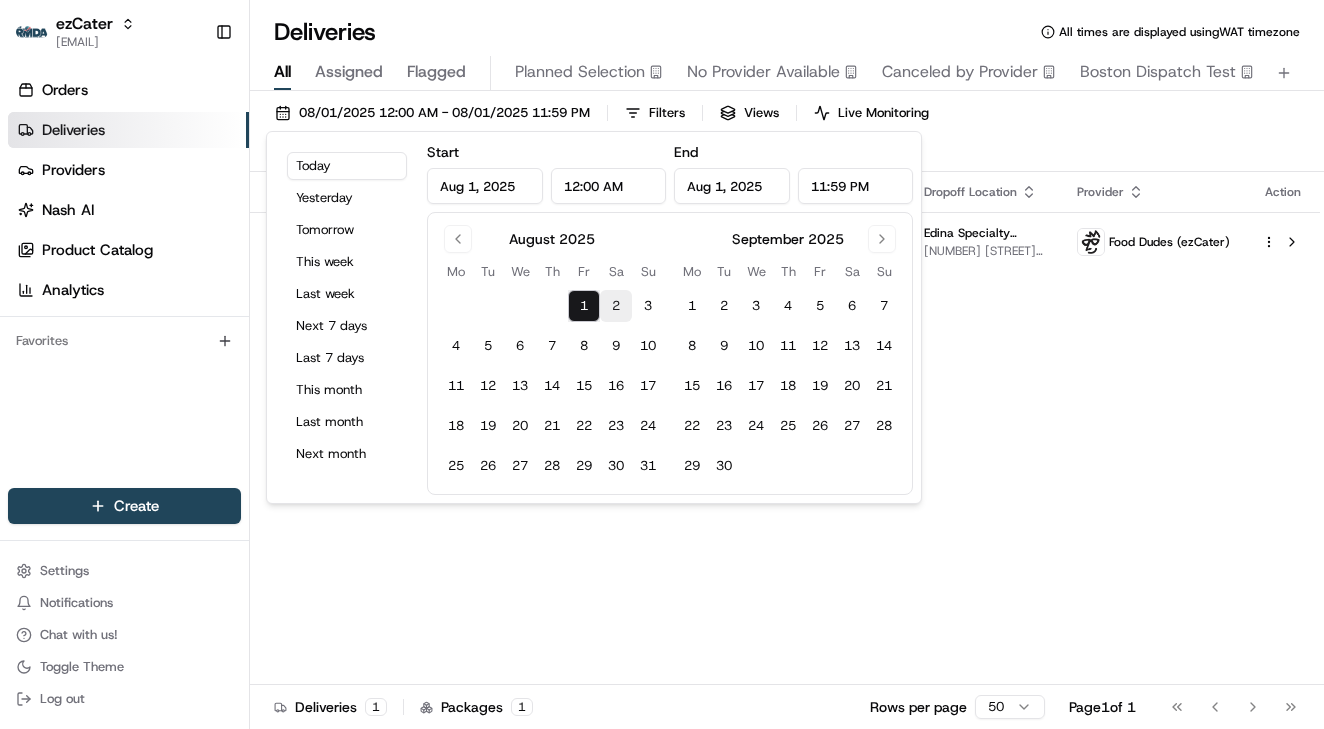 click on "2" at bounding box center [616, 306] 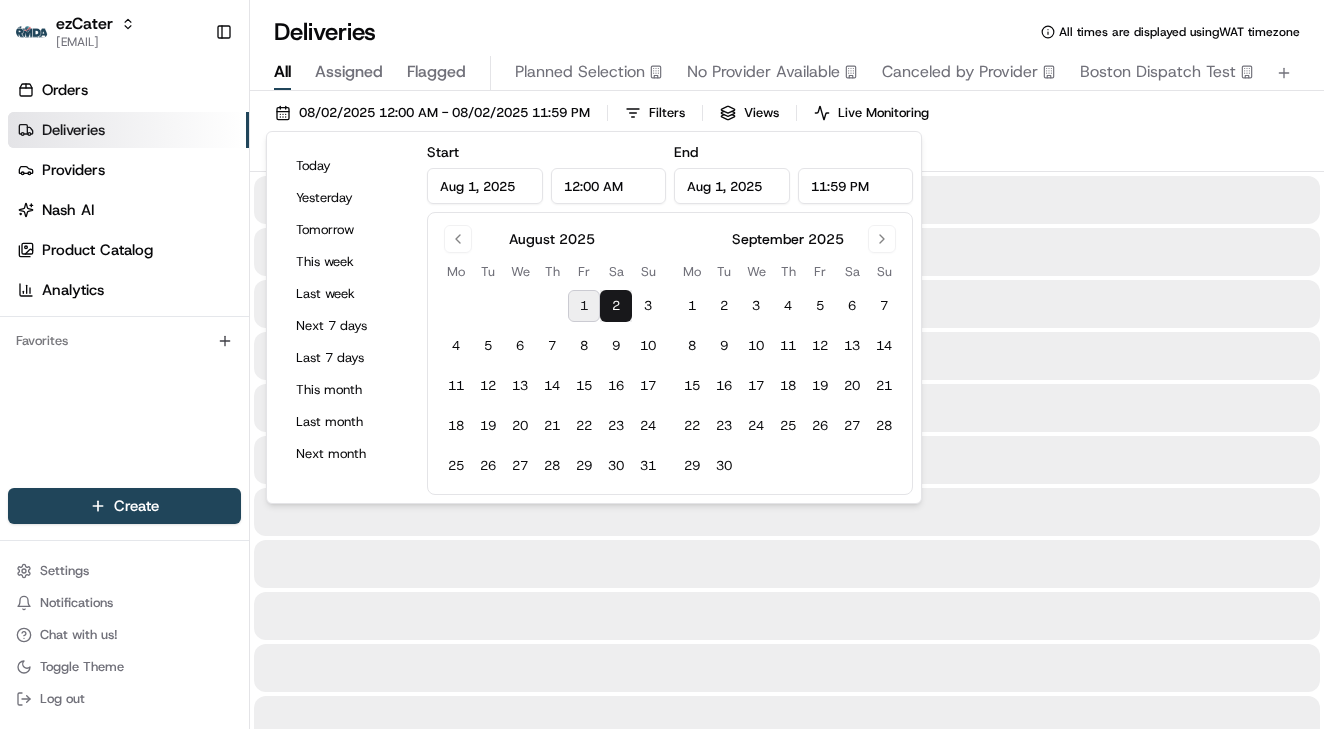 type on "Aug 2, 2025" 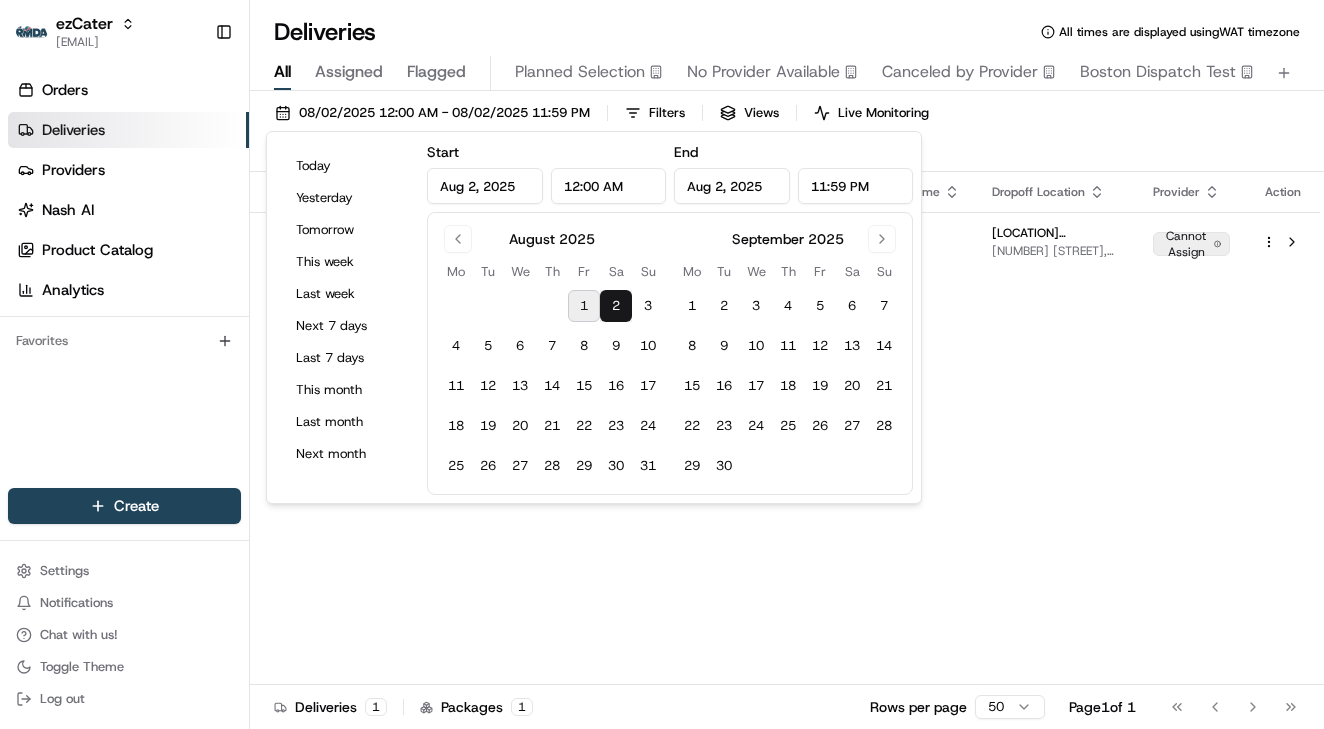 click on "1" at bounding box center [584, 306] 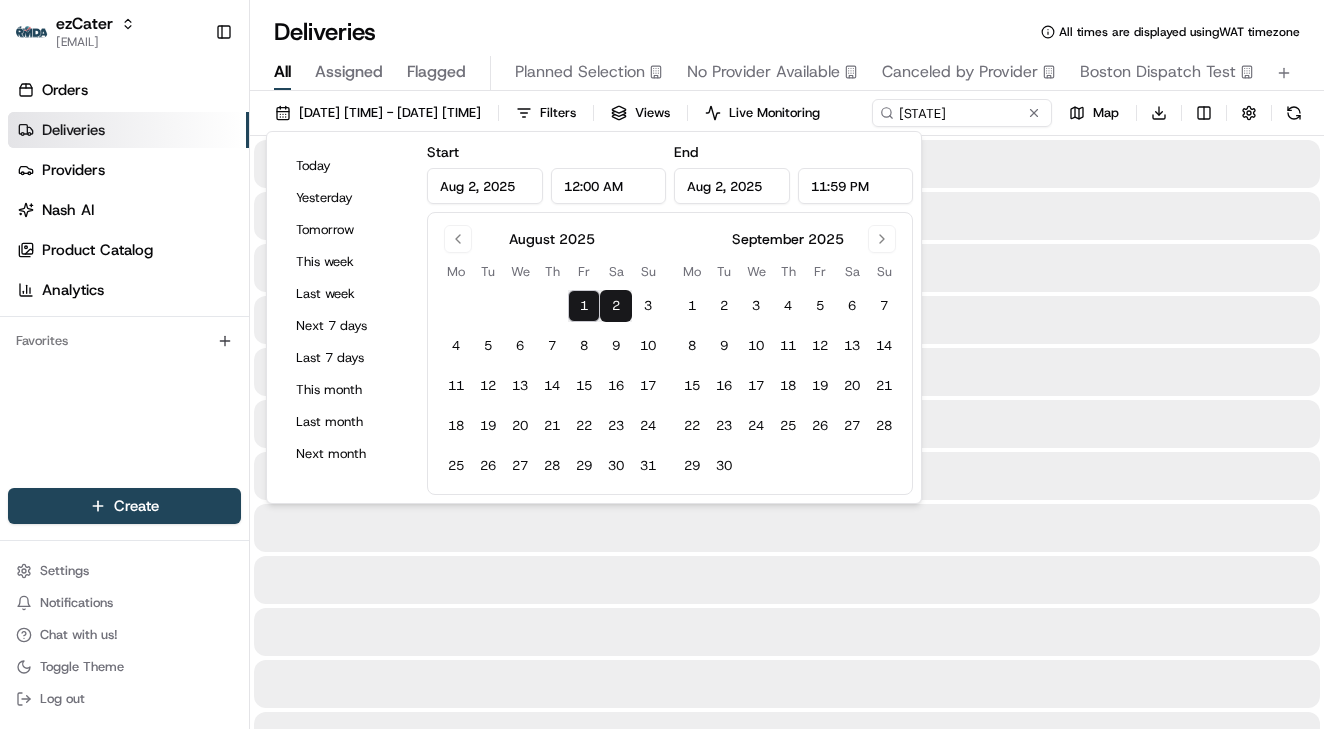 type on "Aug 1, 2025" 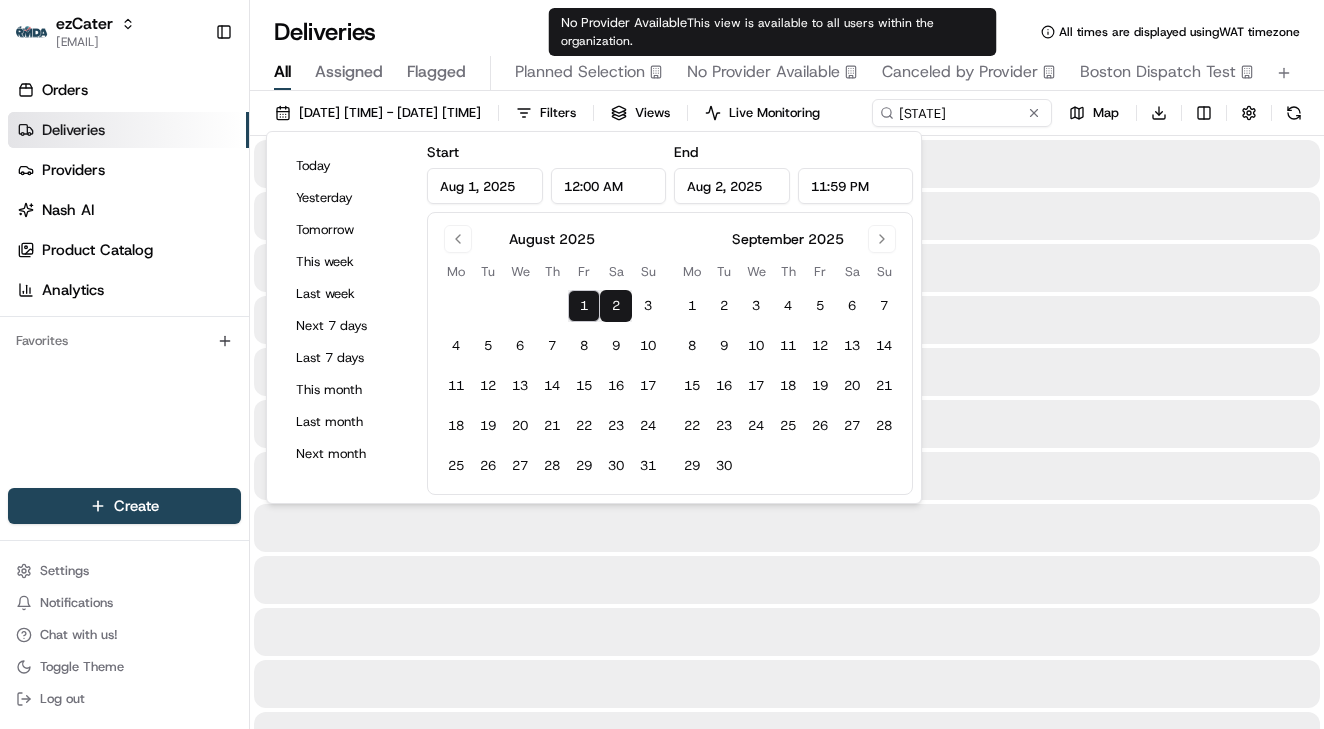 type 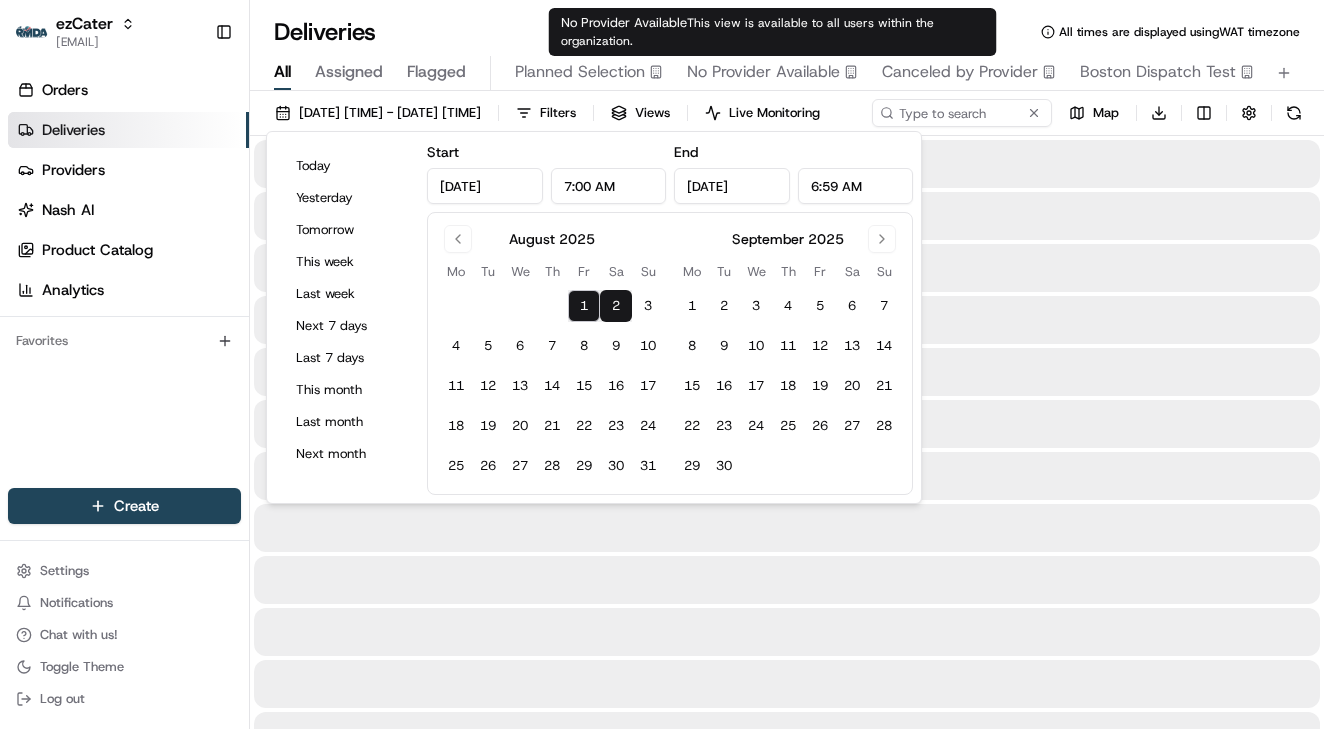 click on "This view is available to all users within the organization." at bounding box center [747, 32] 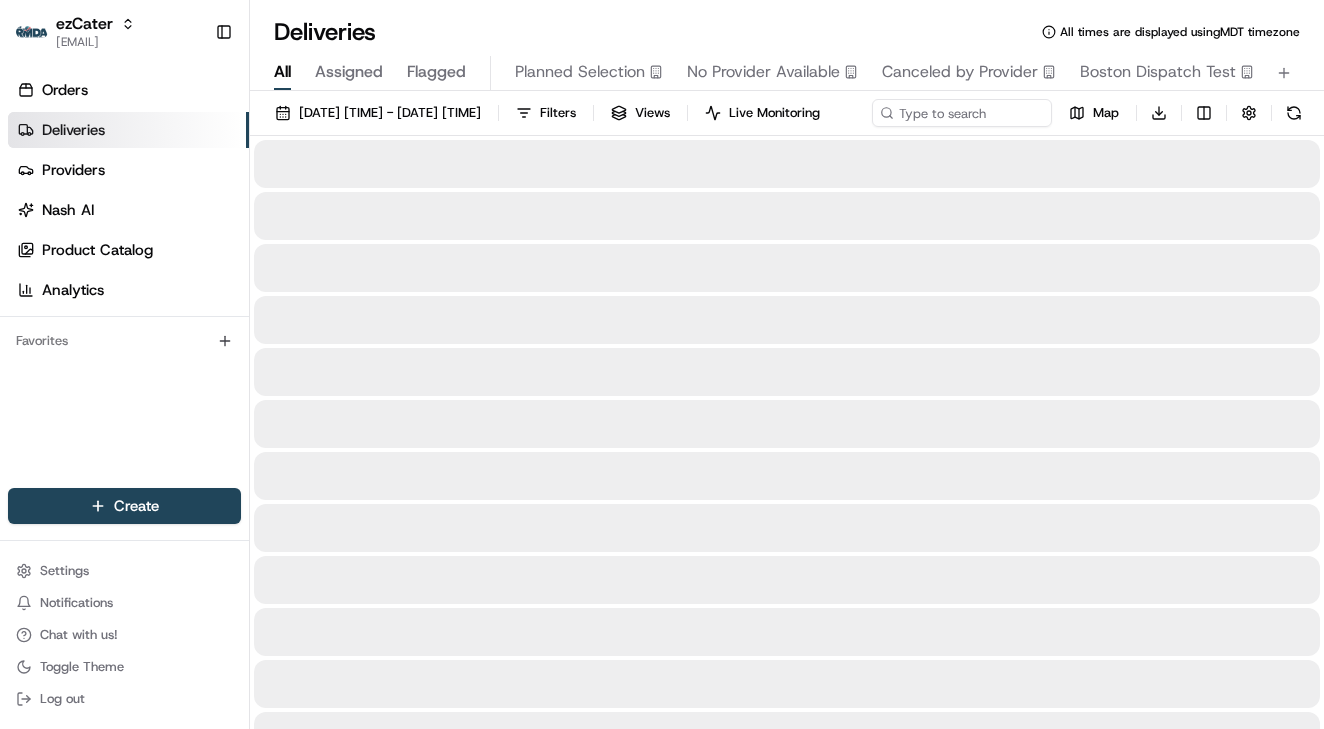 click on "All" at bounding box center [282, 72] 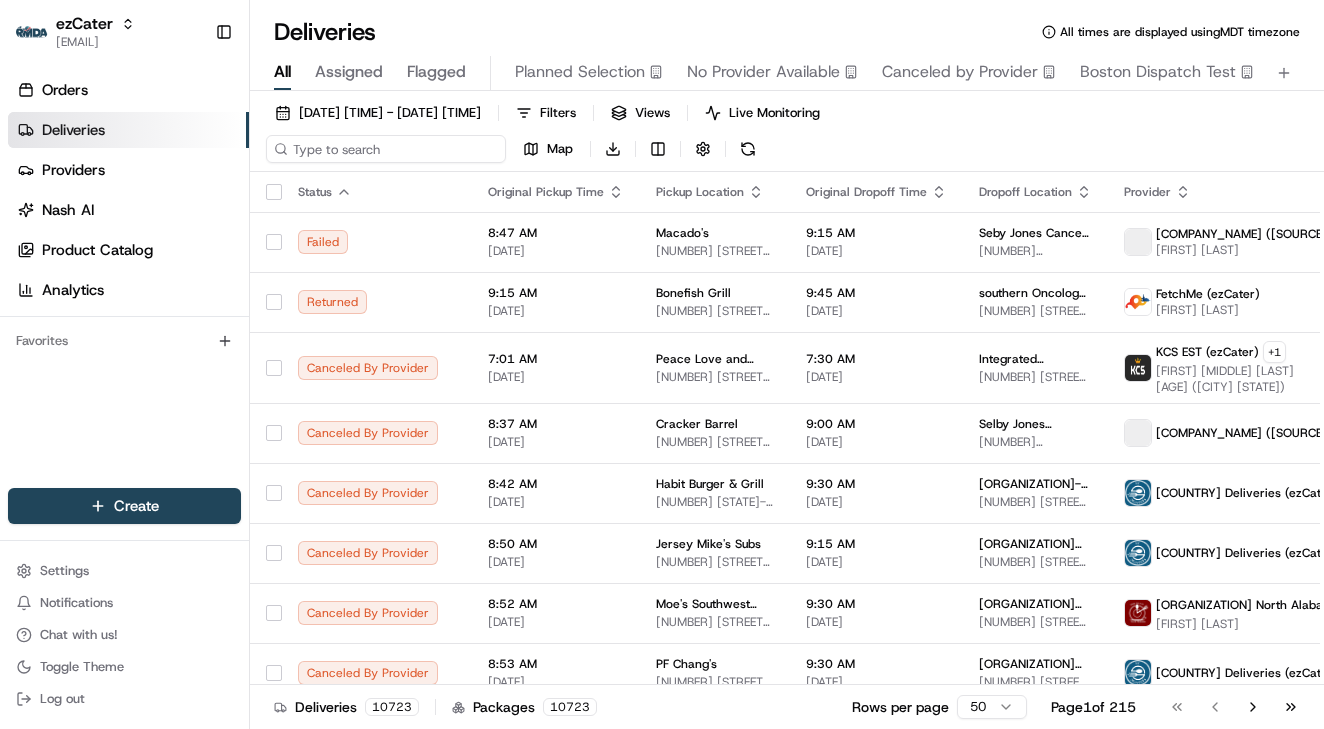 click at bounding box center [386, 149] 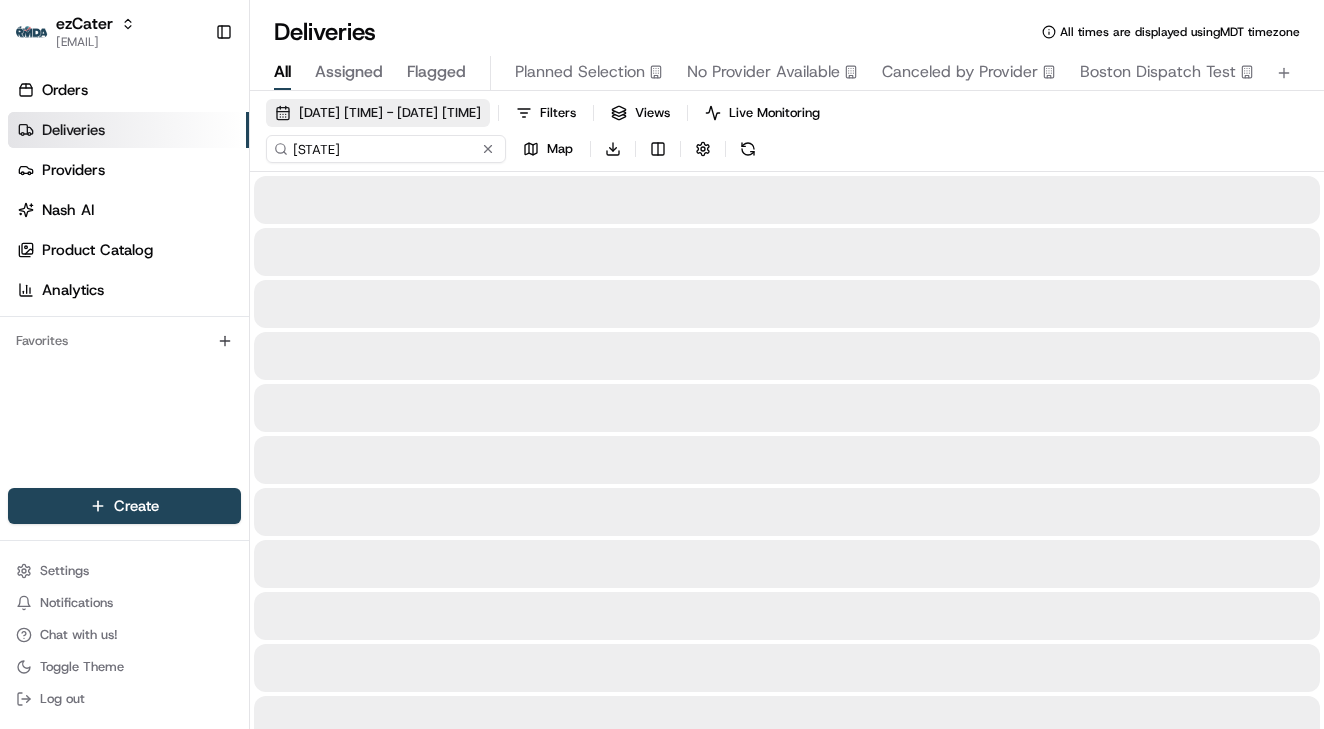 type on "[STATE]" 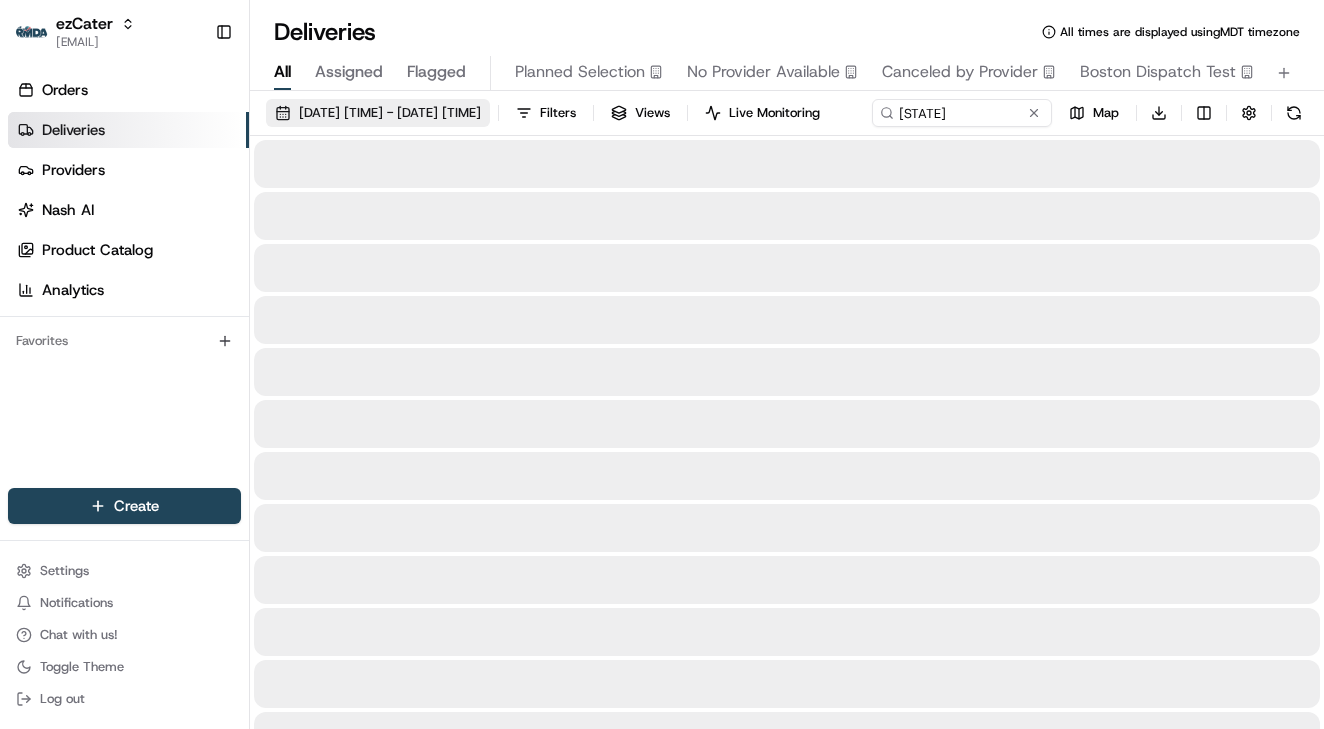 click on "[DATE] [TIME] - [DATE] [TIME]" at bounding box center [390, 113] 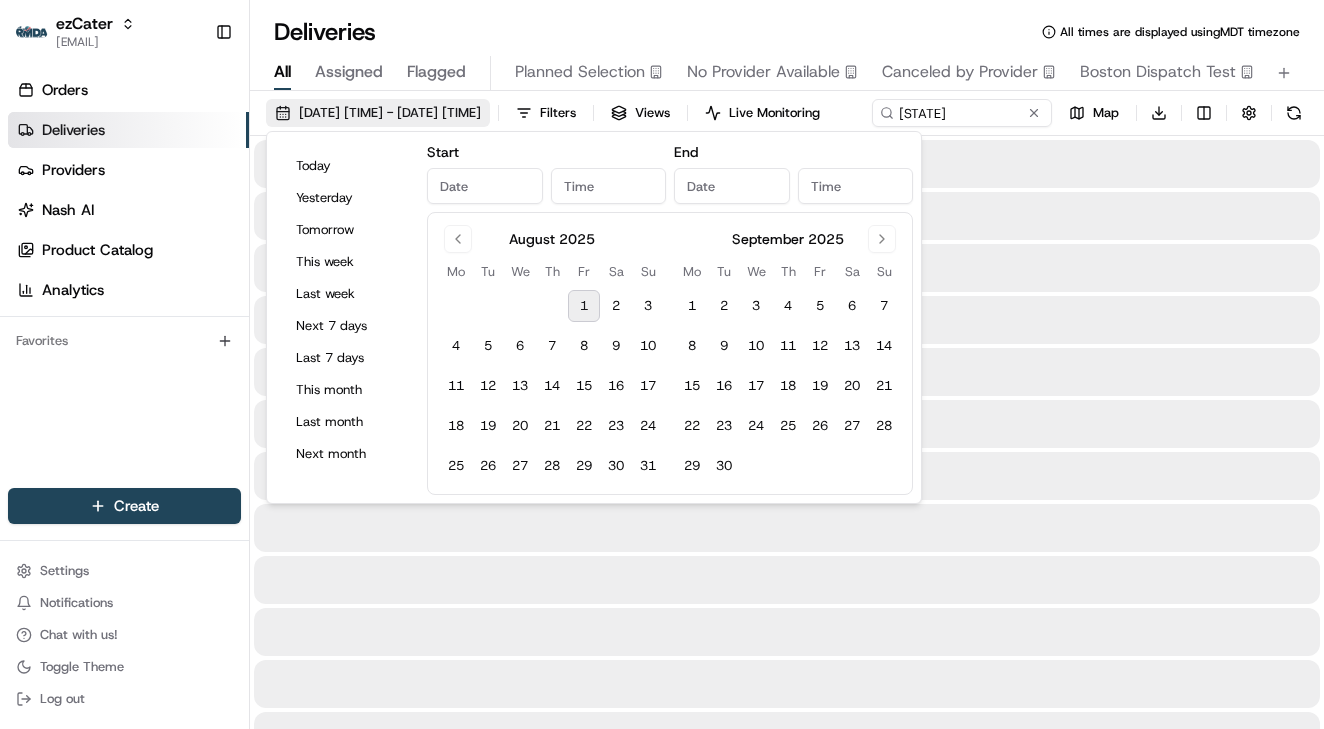 type on "[DATE]" 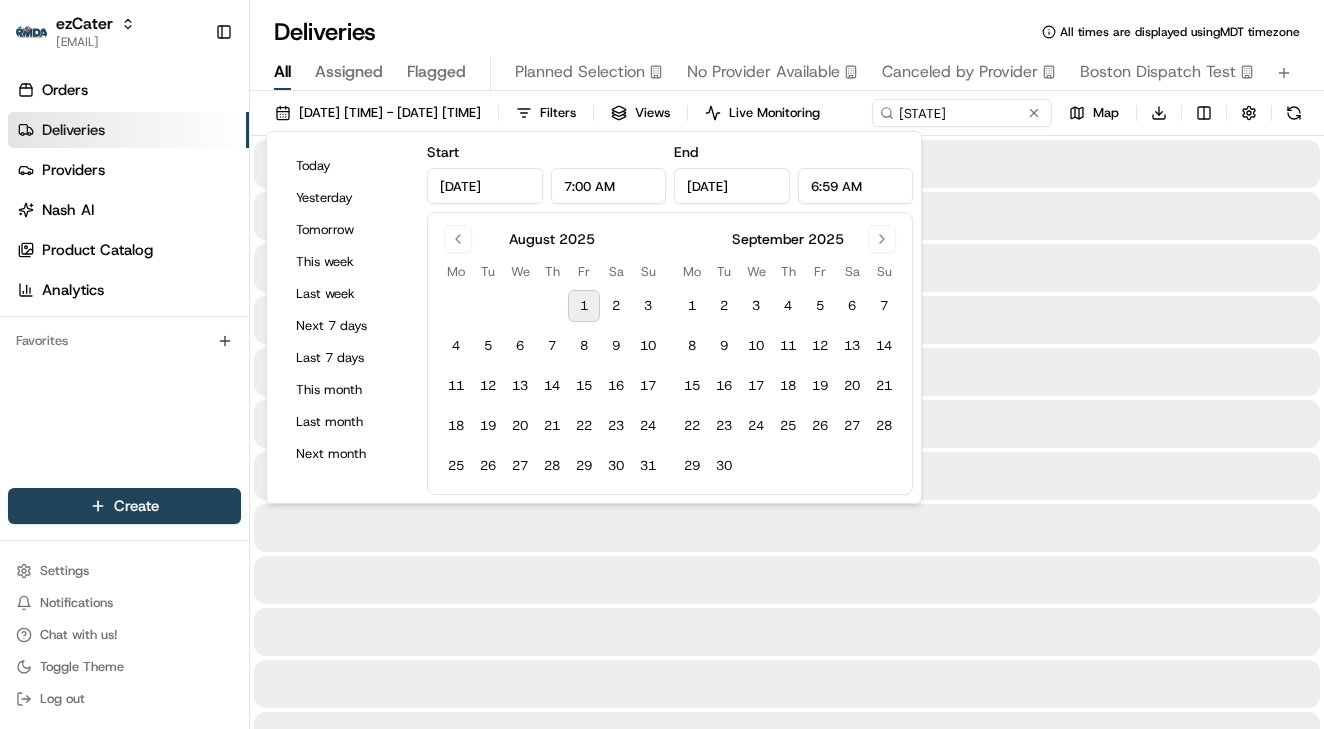 click on "1" at bounding box center (584, 306) 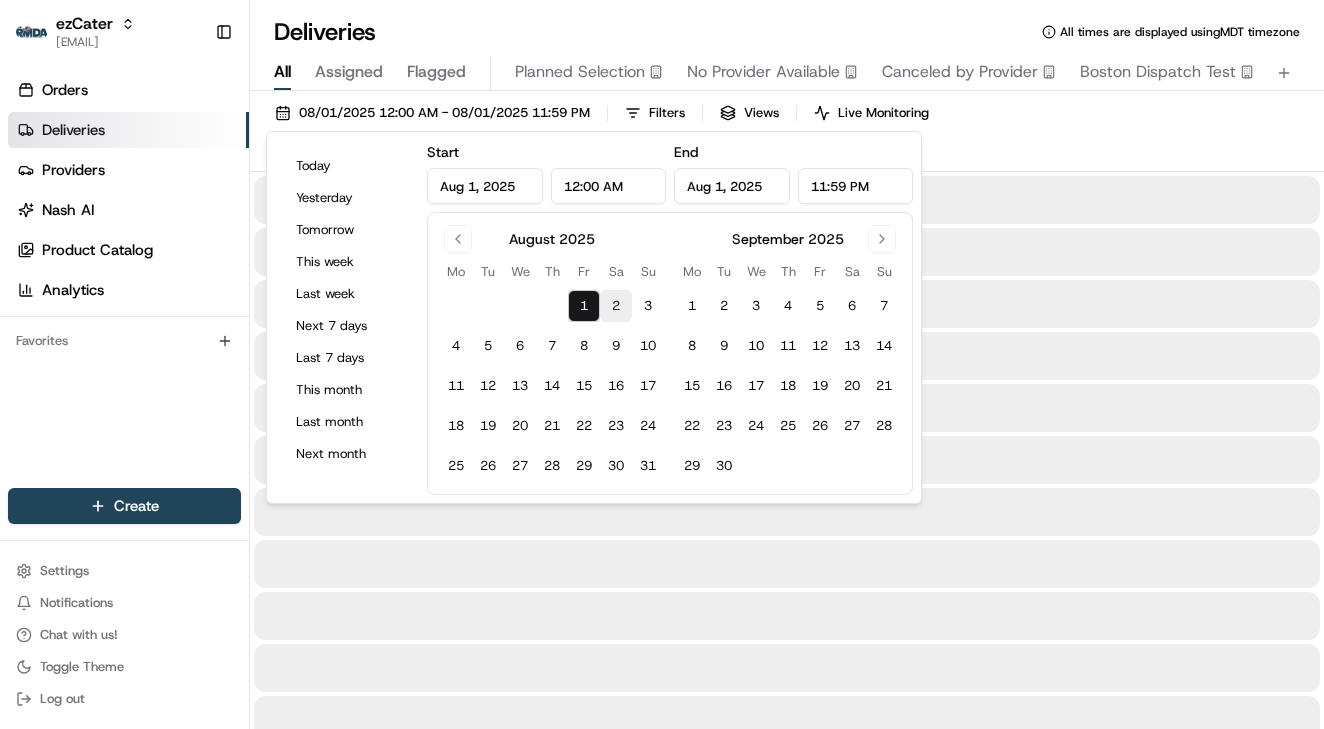 click on "2" at bounding box center [616, 306] 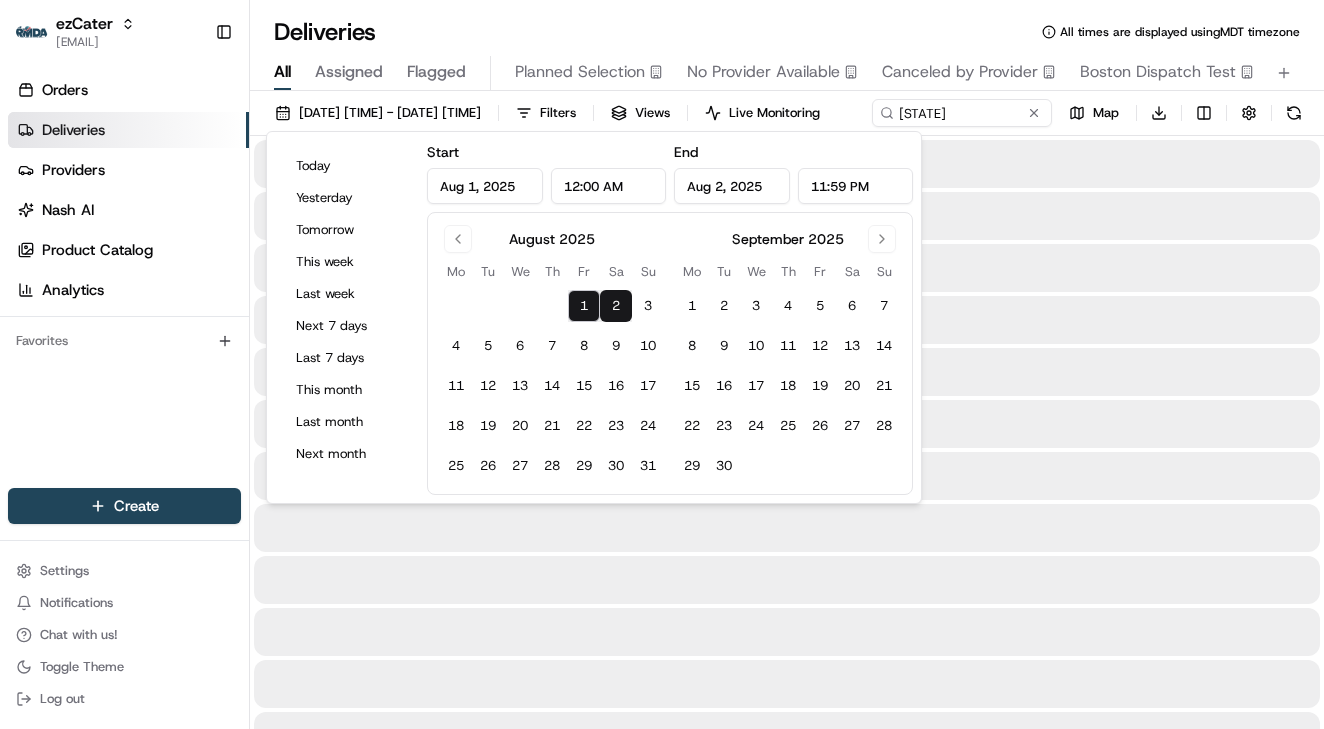 click on "[DATE] [TIME] - [DATE] [TIME] Filters Views Live Monitoring [LOCATION] Download" at bounding box center [787, 117] 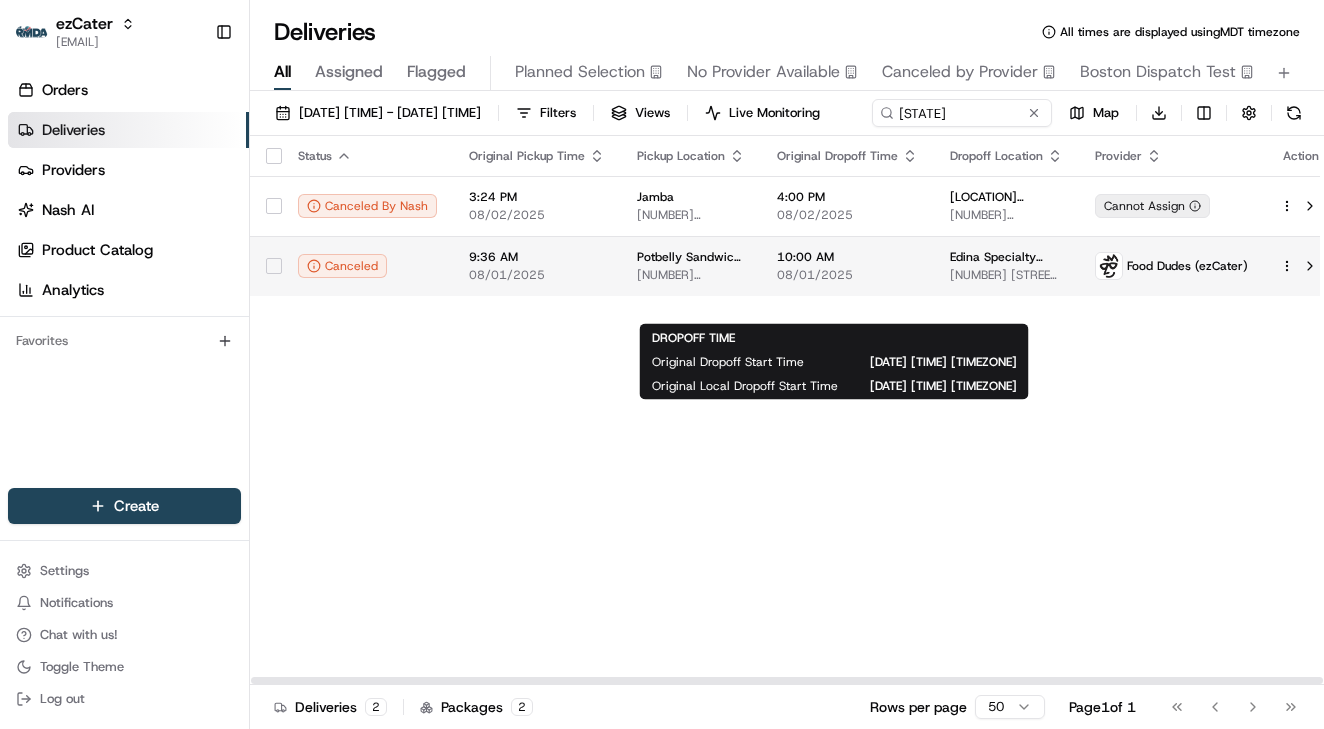 click on "10:00 AM" at bounding box center (847, 257) 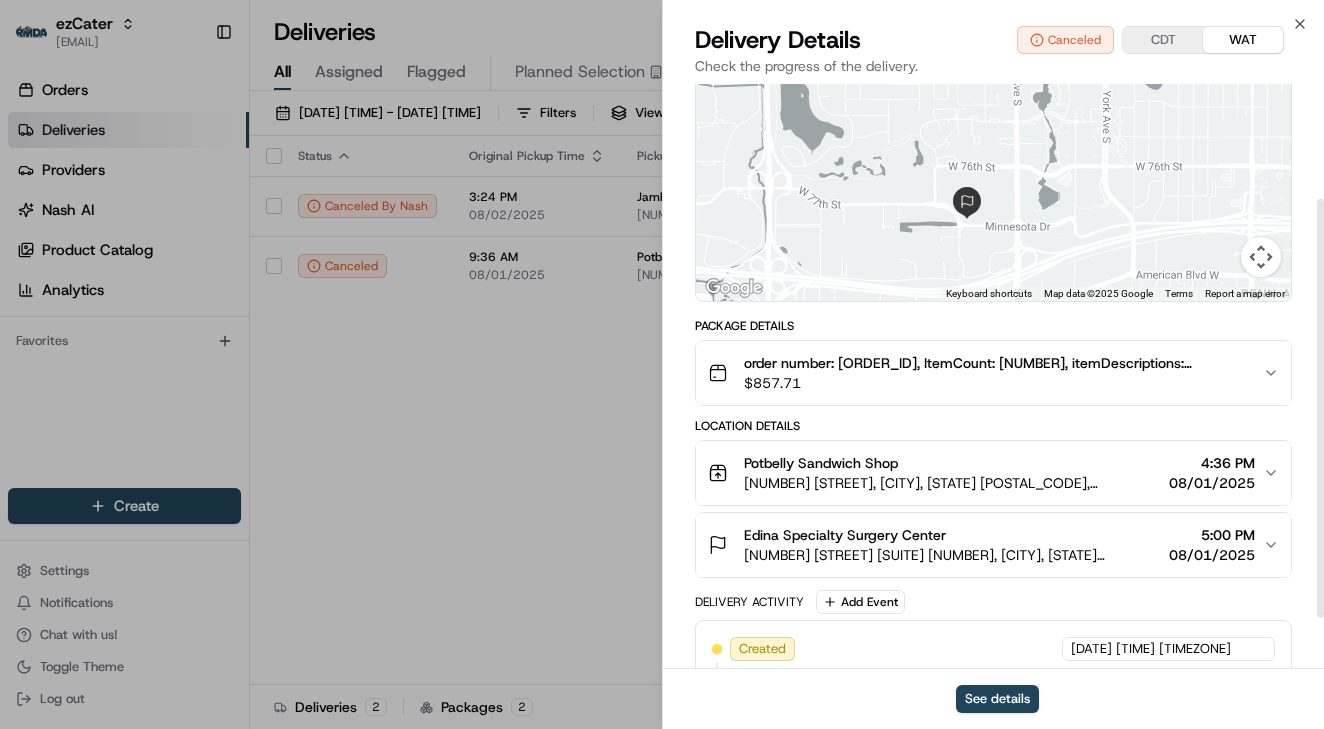 scroll, scrollTop: 176, scrollLeft: 0, axis: vertical 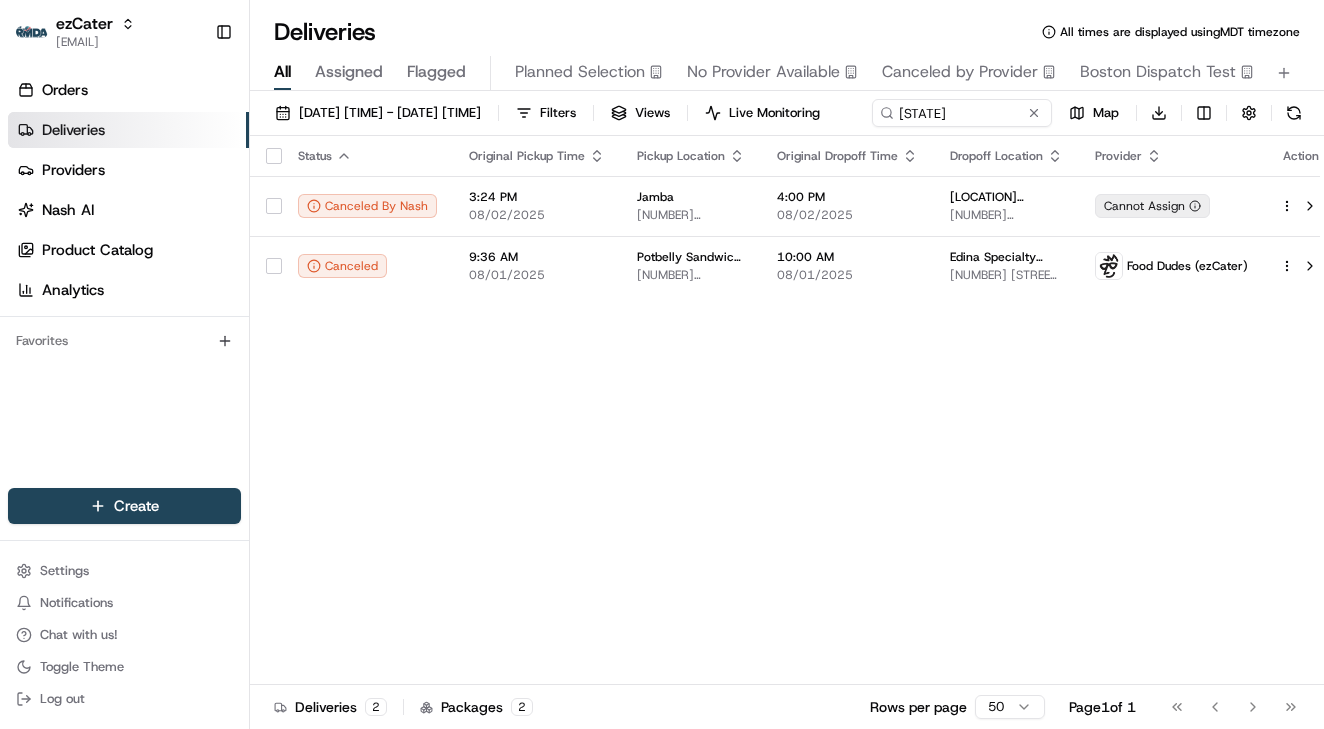click on "Deliveries All times are displayed using MDT timezone All Assigned Flagged Planned Selection No Provider Available Canceled by Provider Boston Dispatch Test [DATE] [TIME] Filters Views Live Monitoring Minnesota Map Download Status Original Pickup Time Pickup Location Original Dropoff Time Dropoff Location Provider Action Canceled By Nash [TIME] [DATE] [BRAND] [NUMBER] [STREET] [SUITE], [CITY], [STATE] [POSTAL_CODE], [COUNTRY] [TIME] [DATE] [BRAND] [NUMBER] [STREET], [CITY], [STATE] [POSTAL_CODE], [COUNTRY] Cannot Assign Canceled [TIME] [DATE] [BRAND] [NUMBER] [STREET], [CITY], [STATE] [POSTAL_CODE], [COUNTRY] [TIME] [DATE] [BRAND] [NUMBER] [STREET] [SUITE], [CITY], [STATE] [POSTAL_CODE], [COUNTRY] Food Dudes (ezCater) Deliveries [NUMBER] Packages [NUMBER] Rows per page [NUMBER] Page 1 of 1 Go to first page Go to previous page Go to next page Go to last page" at bounding box center [787, 364] 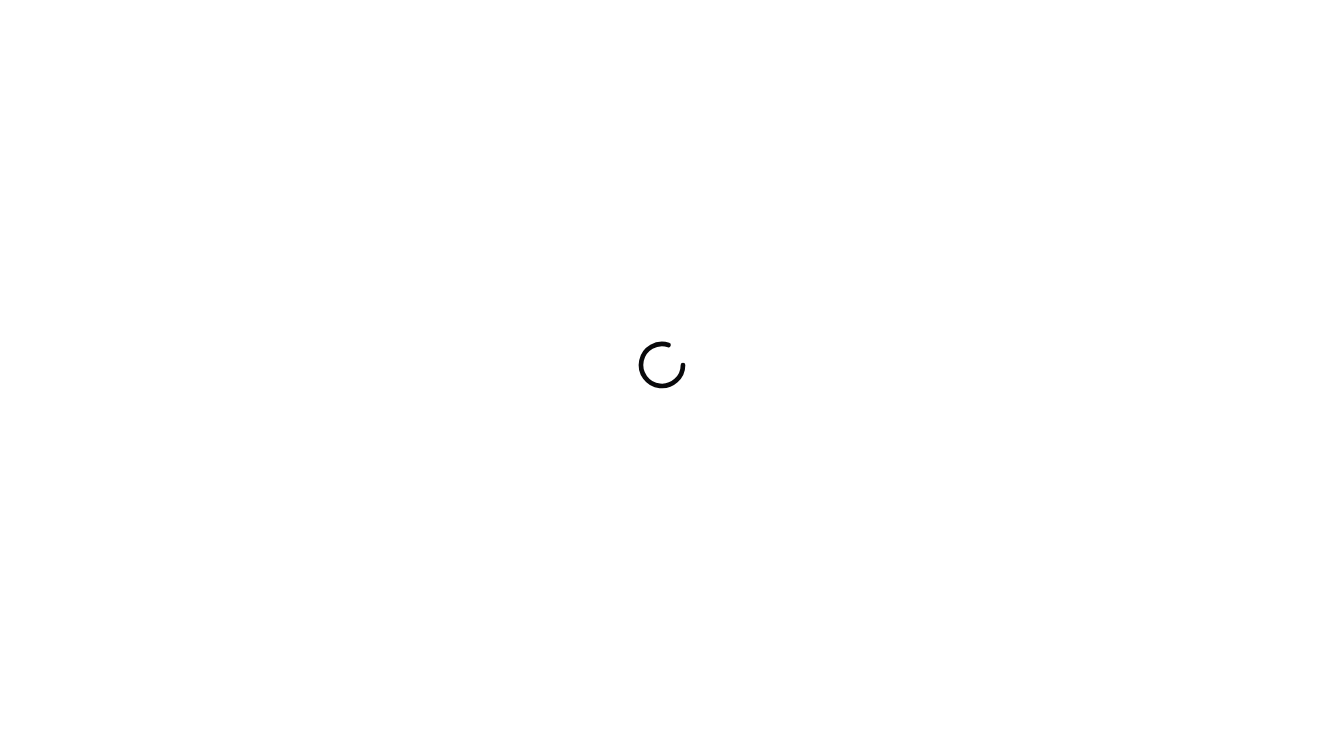 scroll, scrollTop: 0, scrollLeft: 0, axis: both 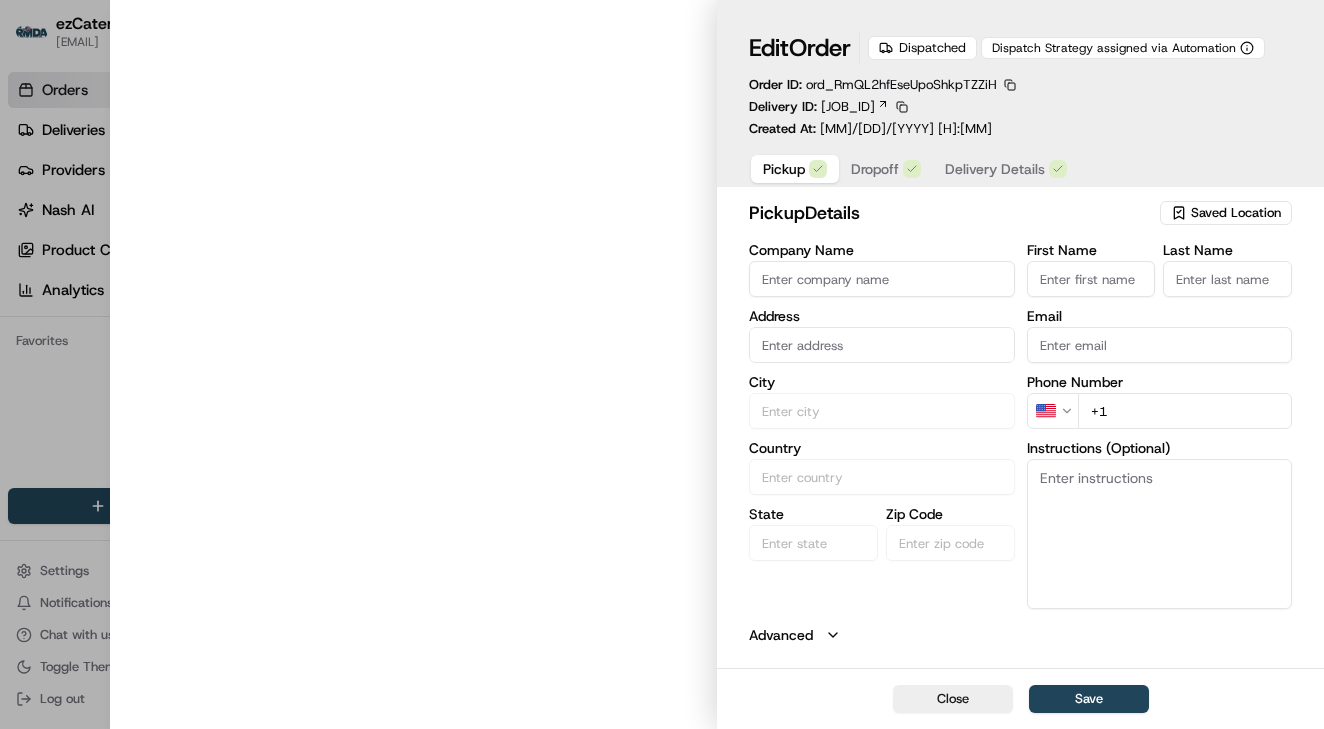 type on "Jamba" 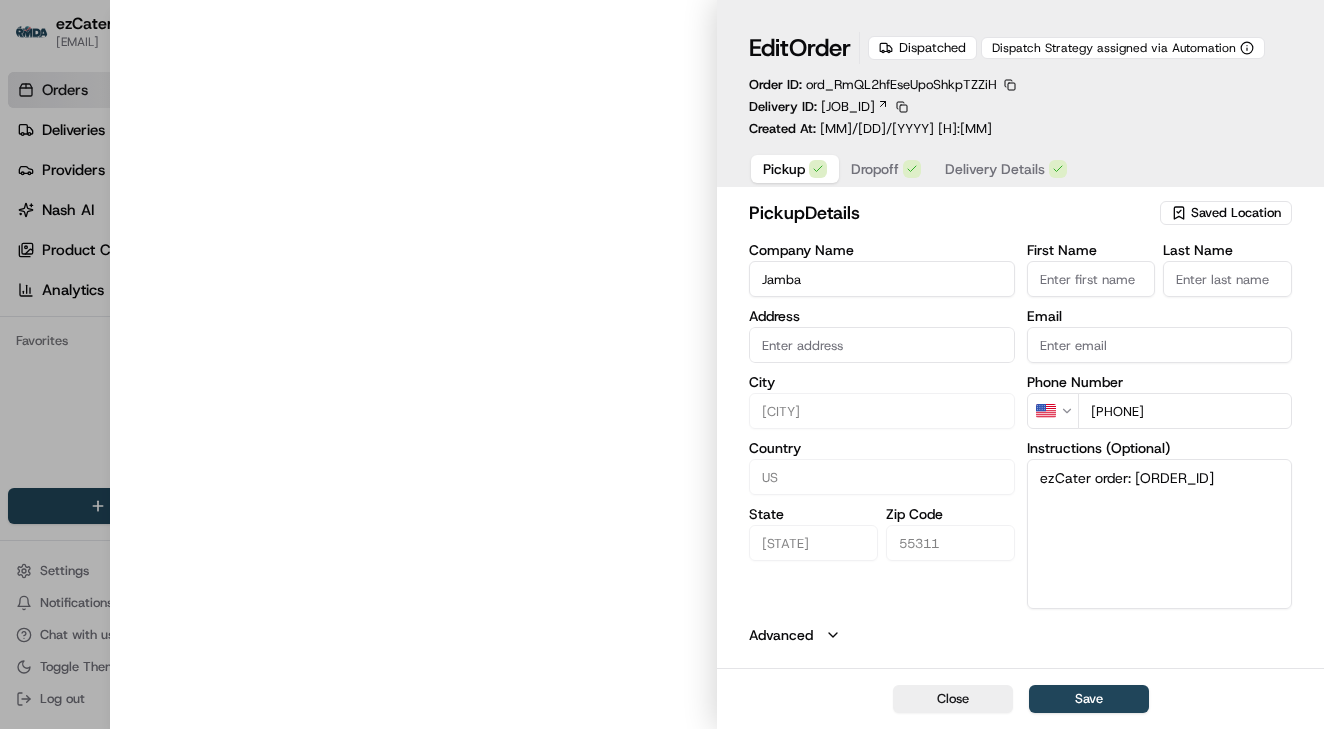 type on "11632 Fountains Dr, Ste 403, Maple Grove, MN, 55369" 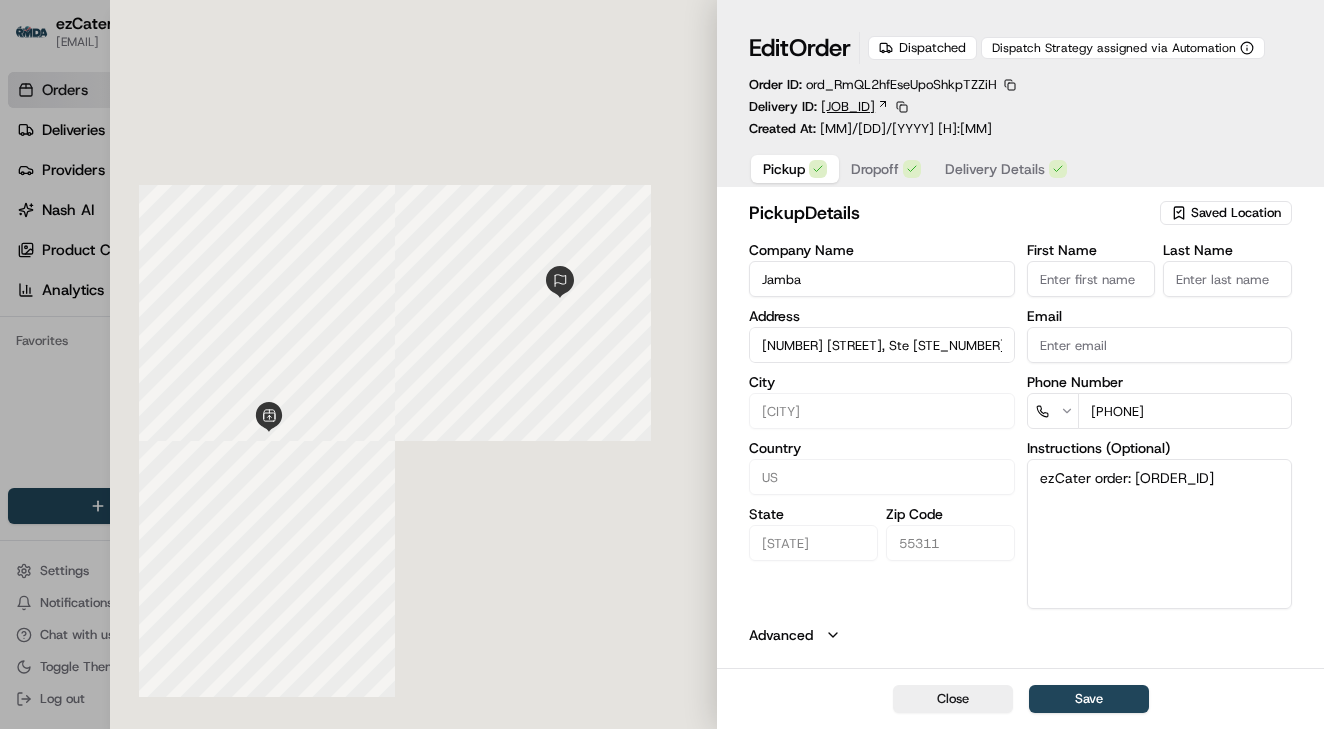 click on "job_RmQL2hfEseUpoShkpTZZiH" at bounding box center [848, 107] 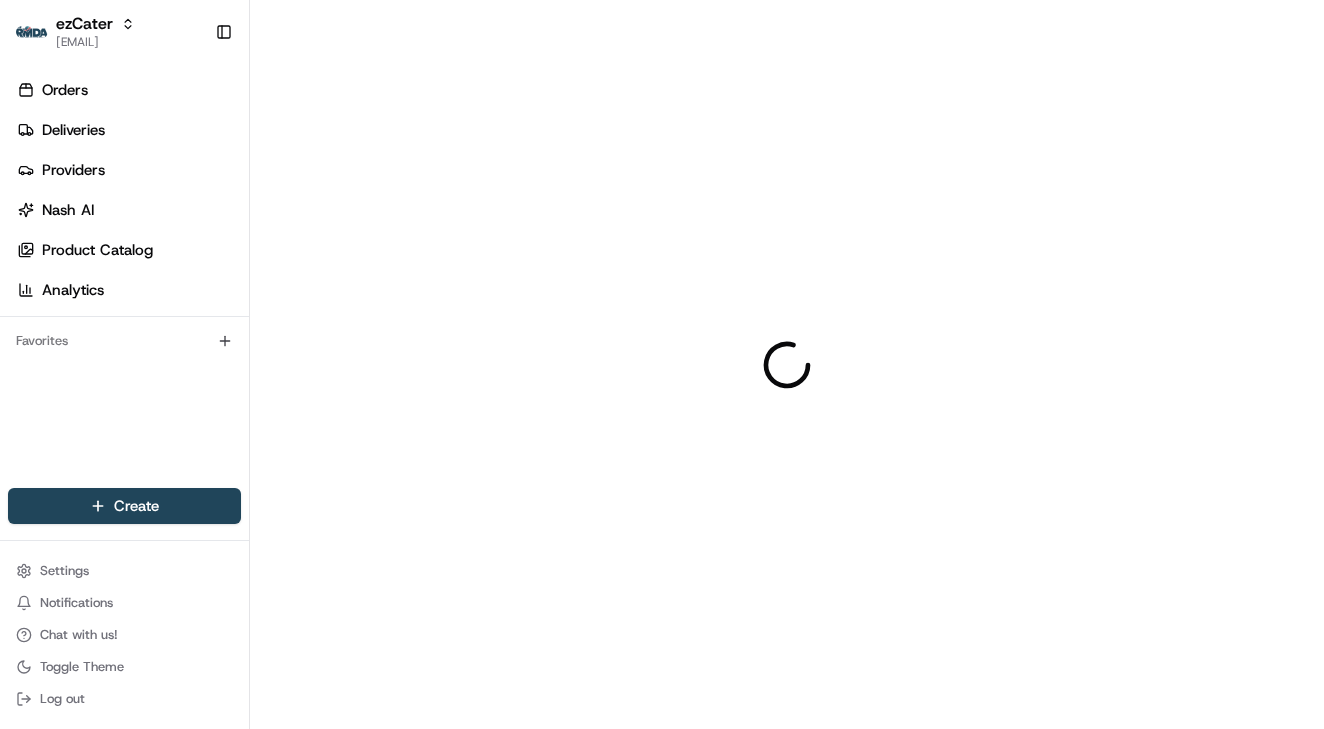 scroll, scrollTop: 0, scrollLeft: 0, axis: both 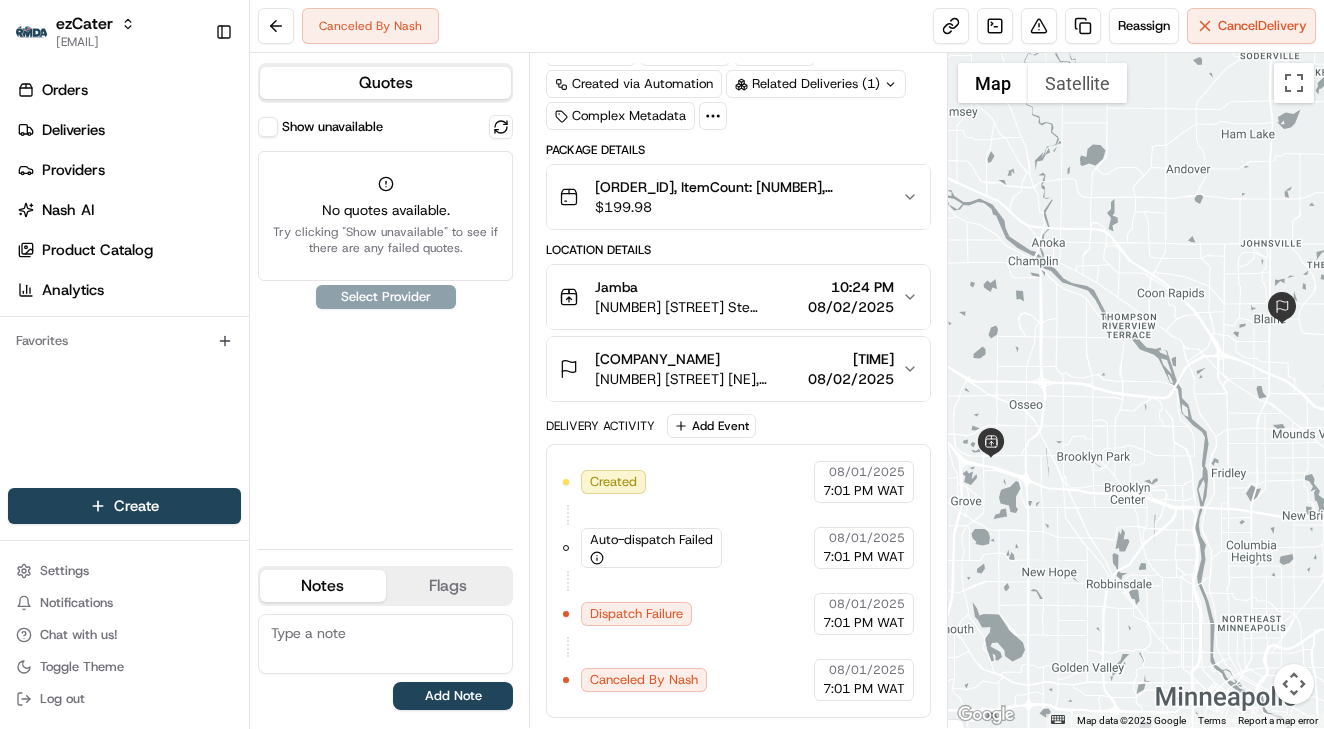 click on "Show unavailable" at bounding box center [268, 127] 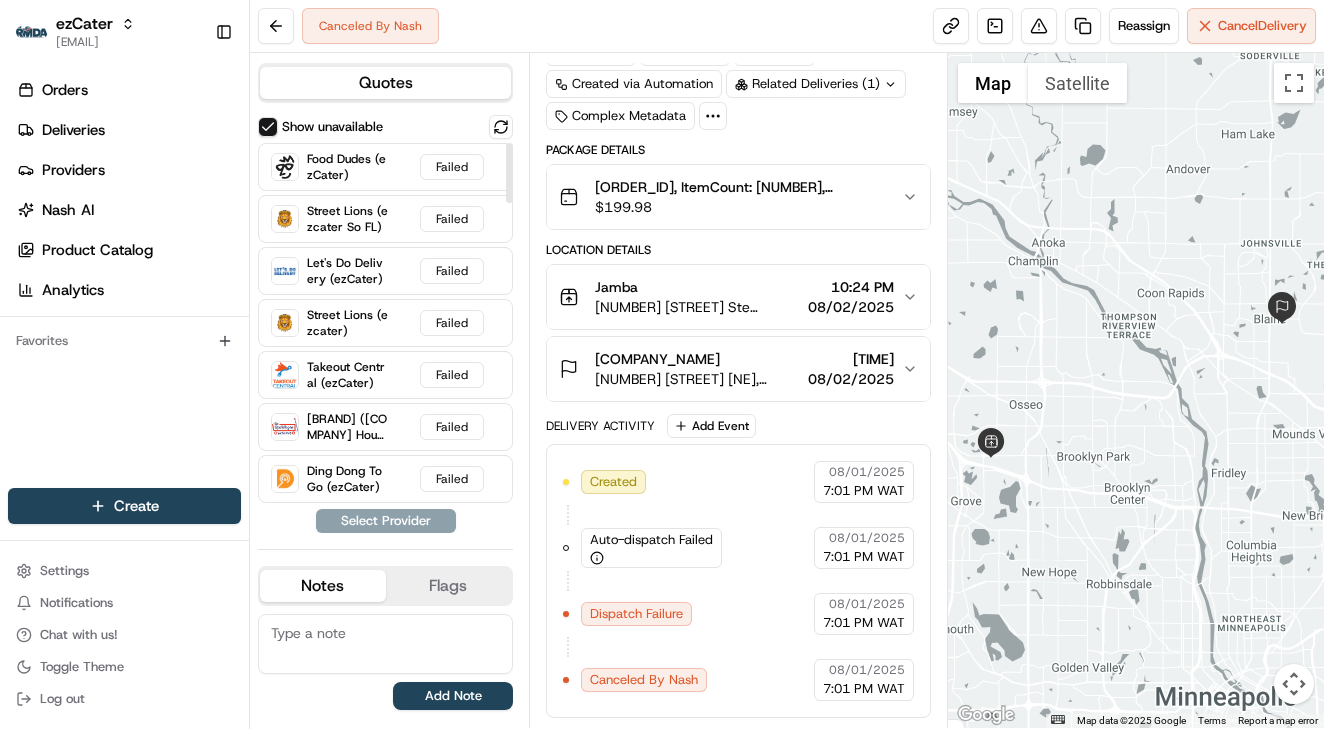 scroll, scrollTop: 0, scrollLeft: 0, axis: both 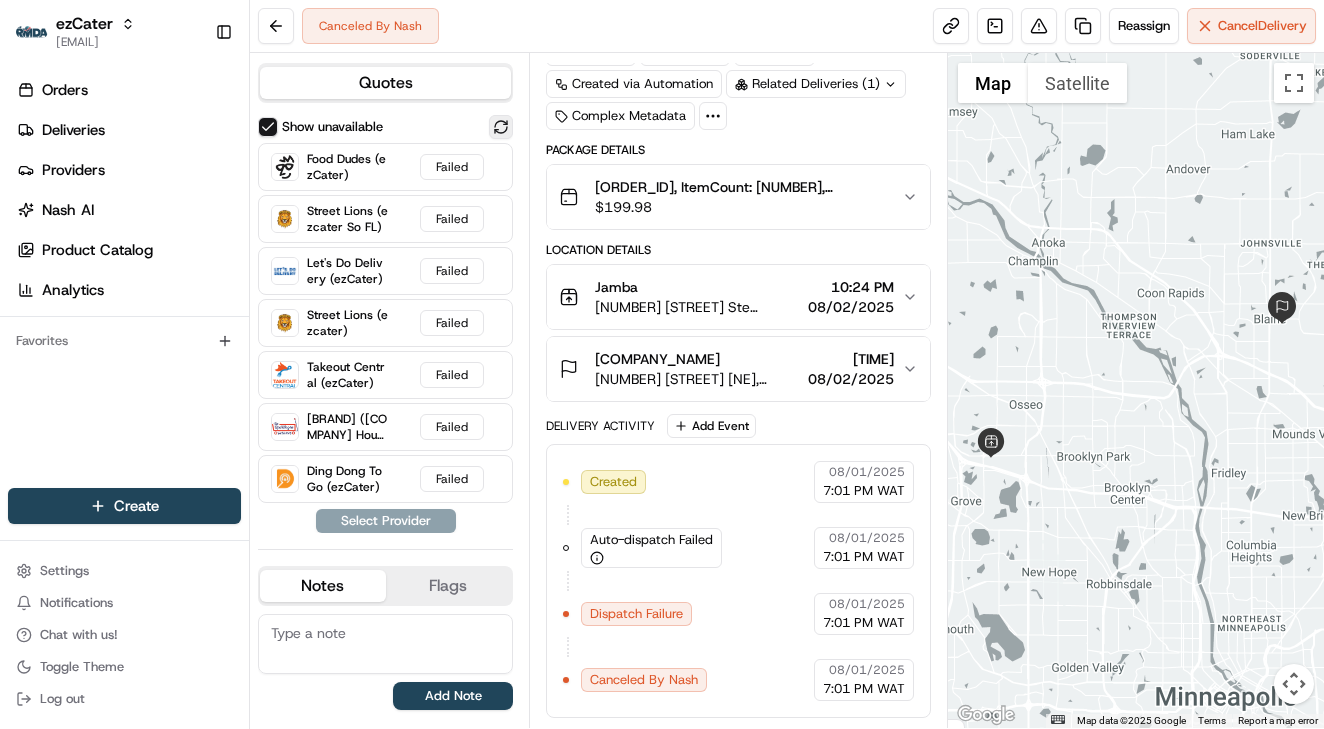 click at bounding box center (501, 127) 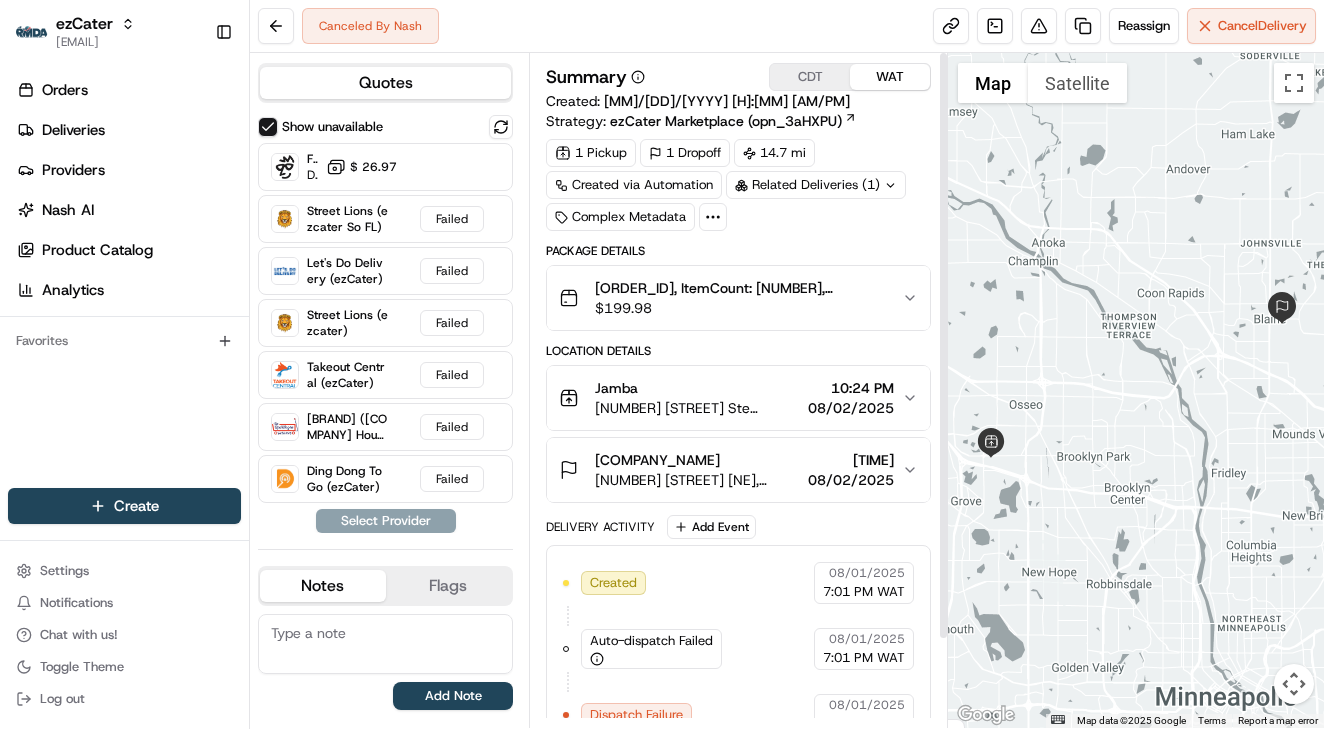 scroll, scrollTop: 0, scrollLeft: 0, axis: both 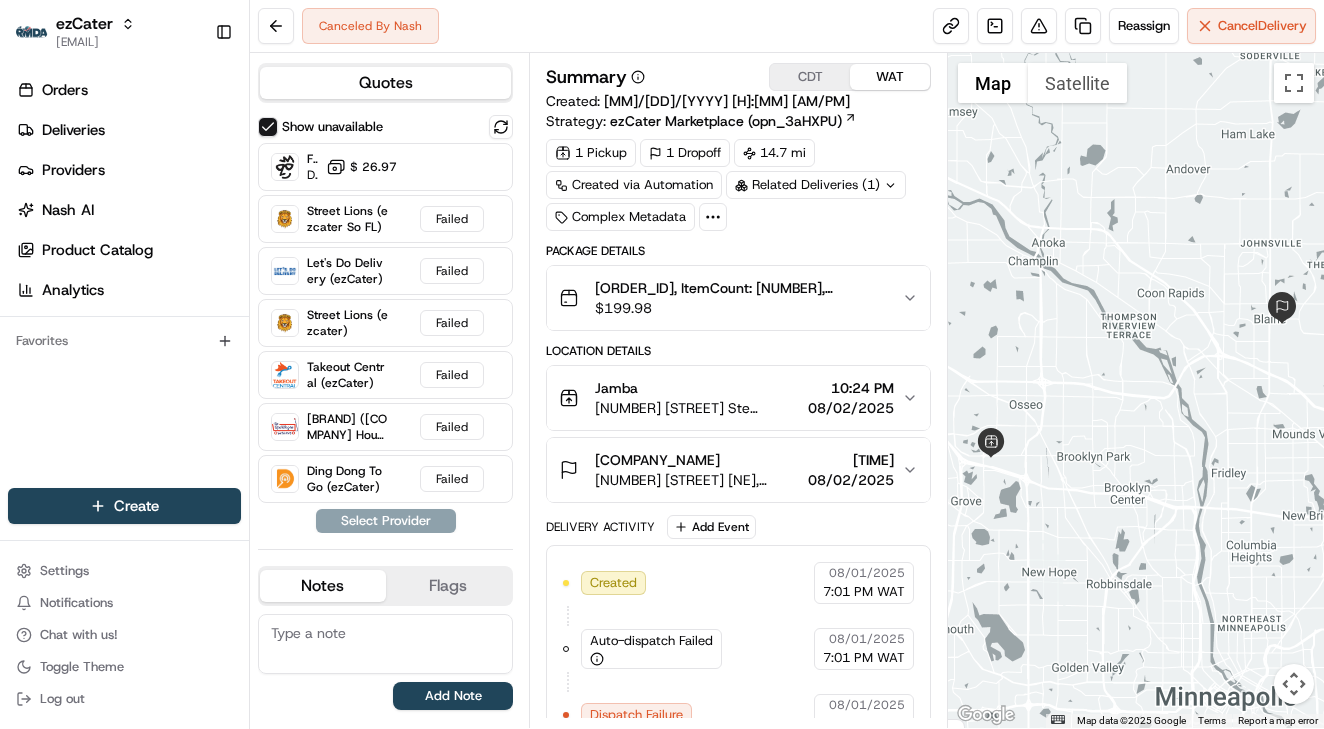click on "CDT" at bounding box center [810, 77] 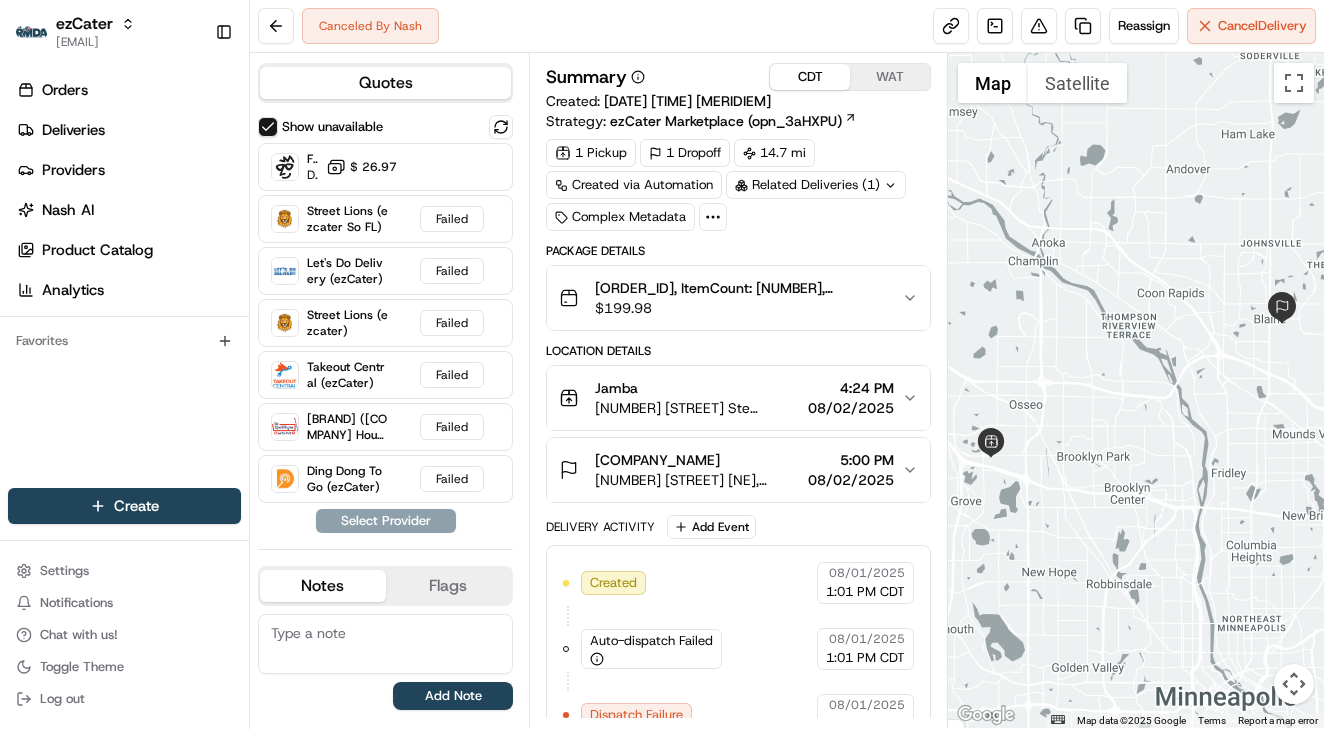 click on "WAT" at bounding box center (890, 77) 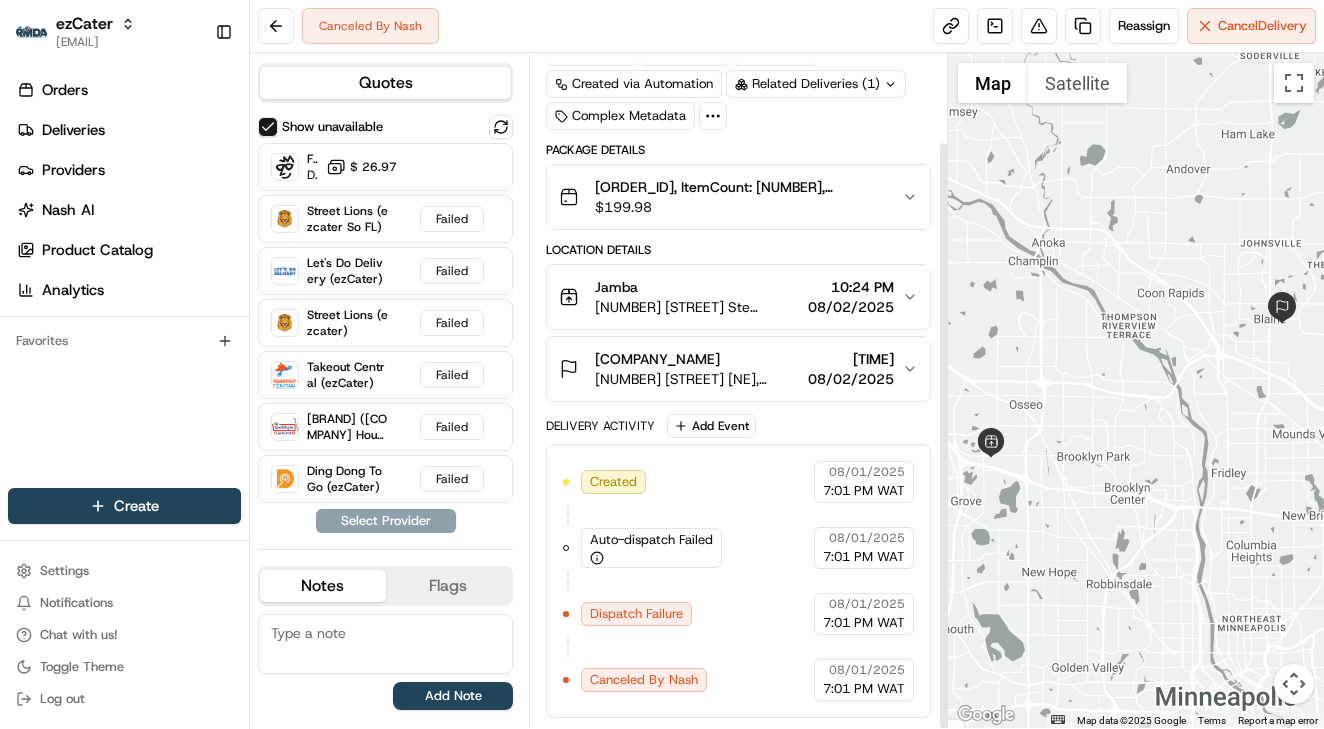 scroll, scrollTop: 101, scrollLeft: 0, axis: vertical 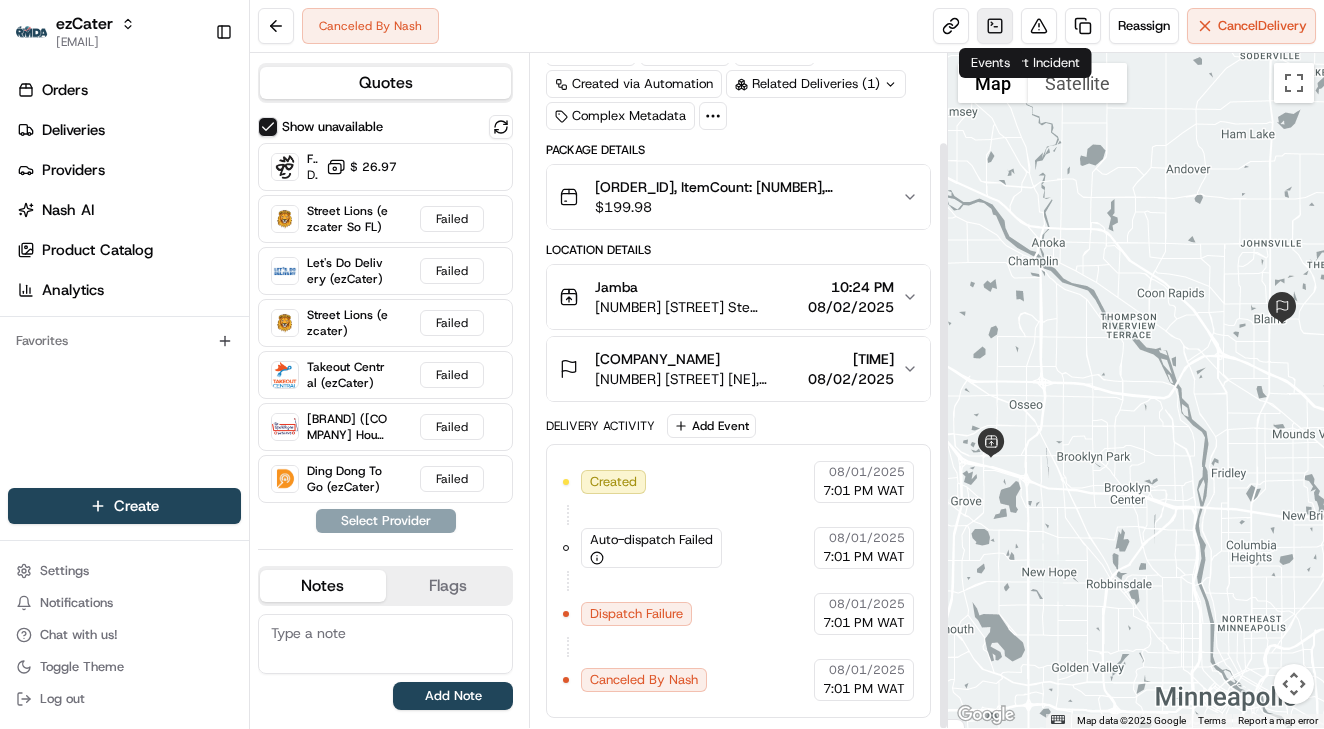 click at bounding box center [995, 26] 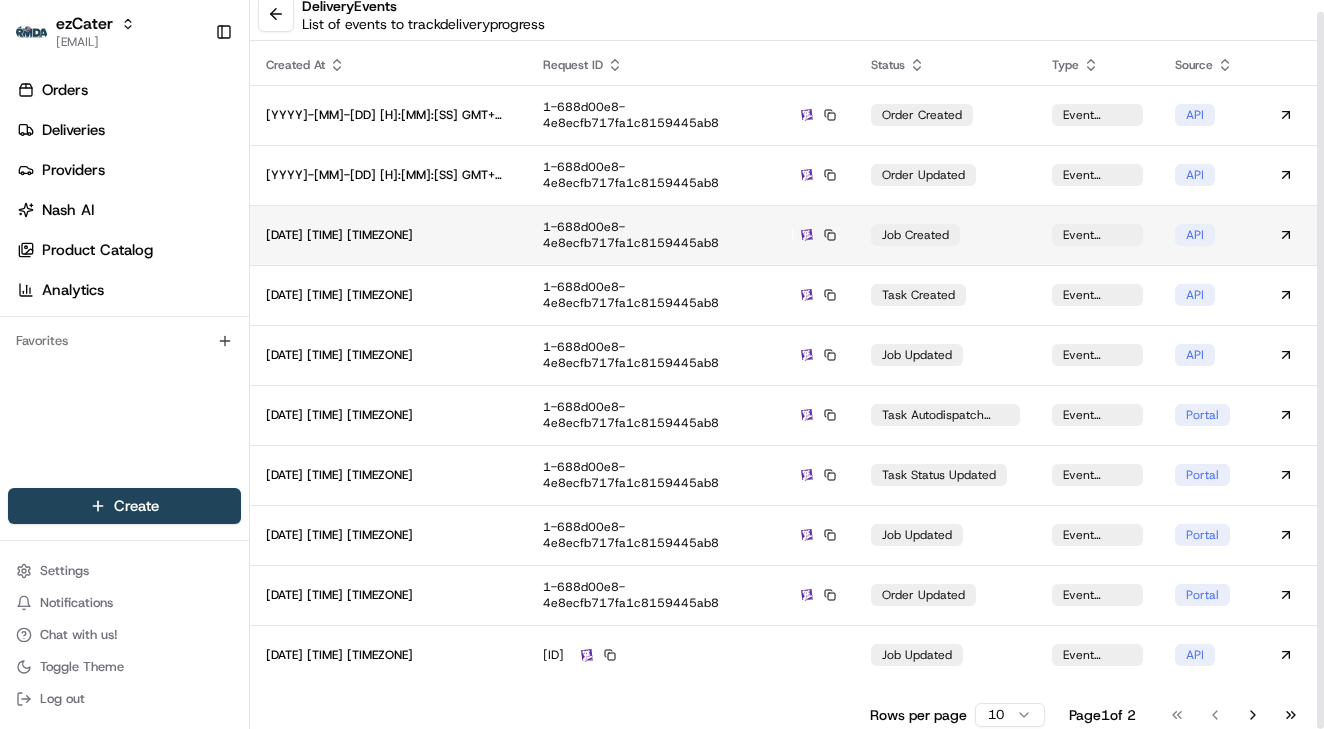 scroll, scrollTop: 12, scrollLeft: 0, axis: vertical 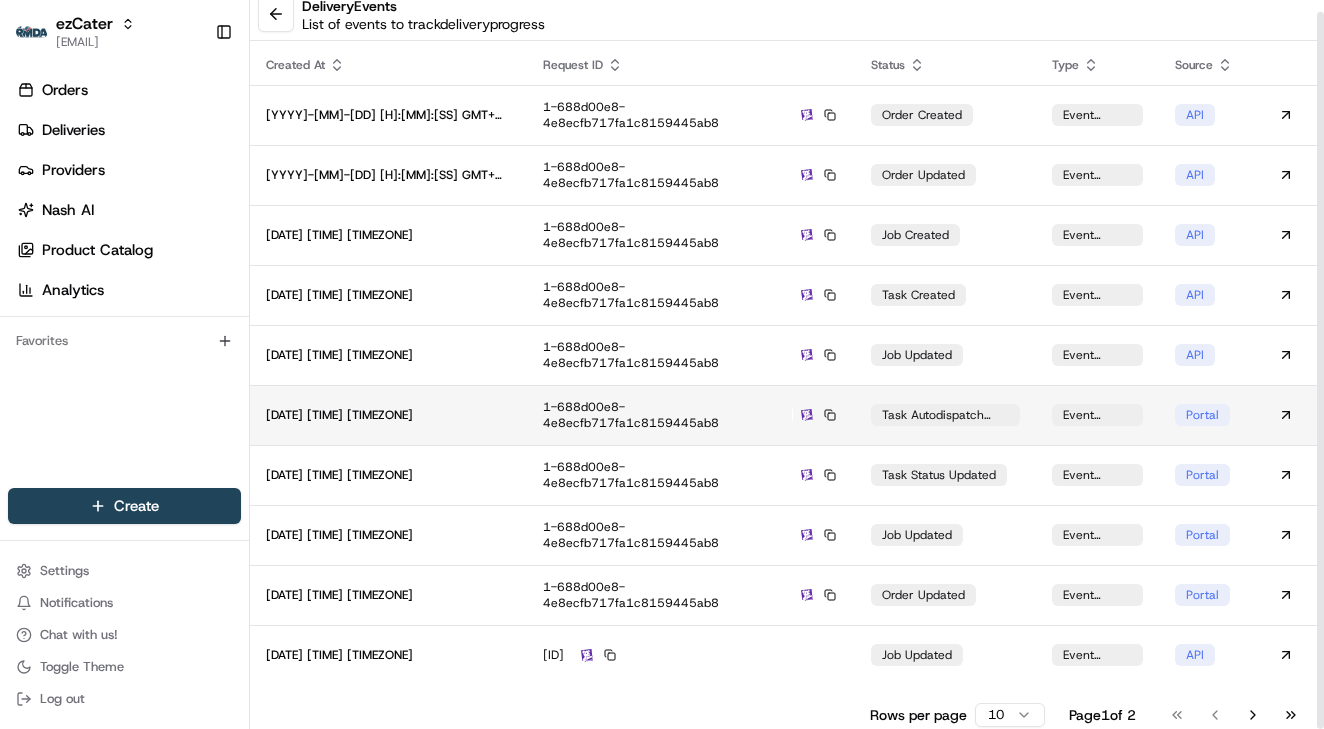 click on "1-688d00e8-4e8ecfb717fa1c8159445ab8" at bounding box center [691, 415] 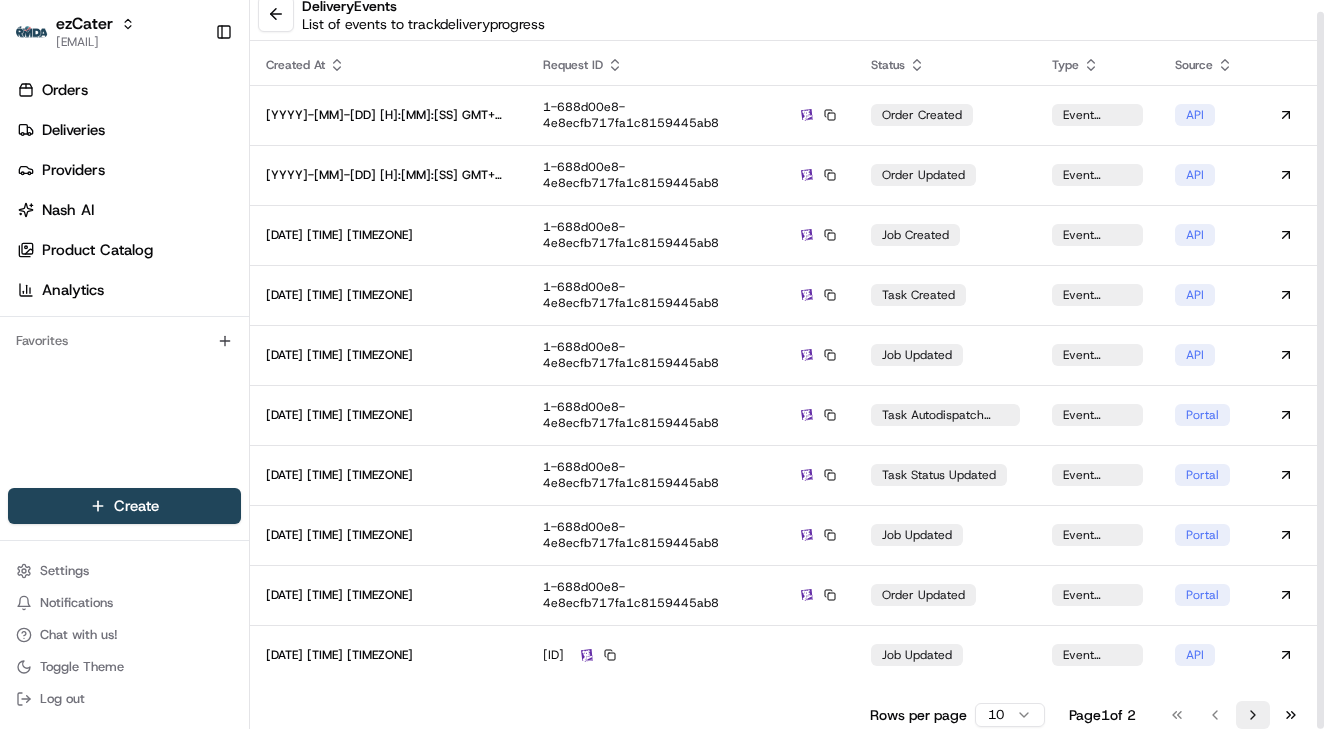 click on "Go to next page" at bounding box center [1253, 715] 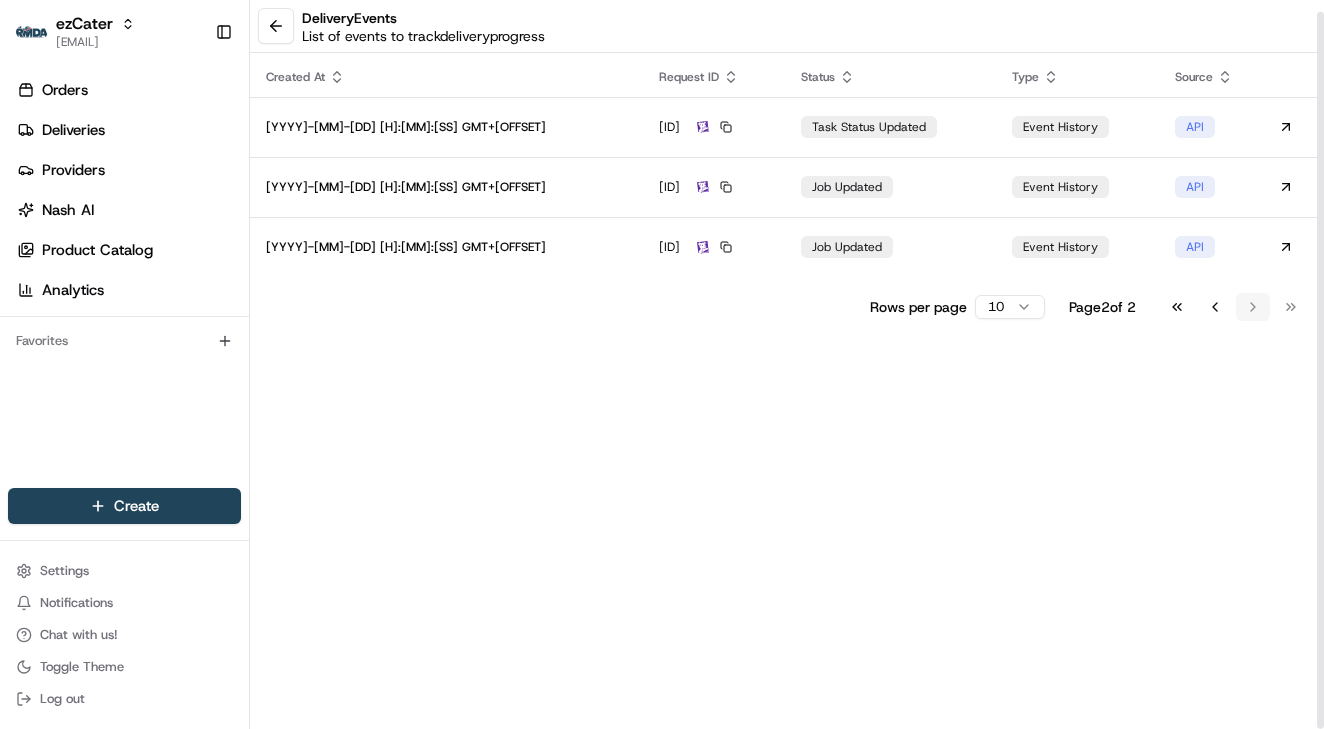 scroll, scrollTop: 0, scrollLeft: 0, axis: both 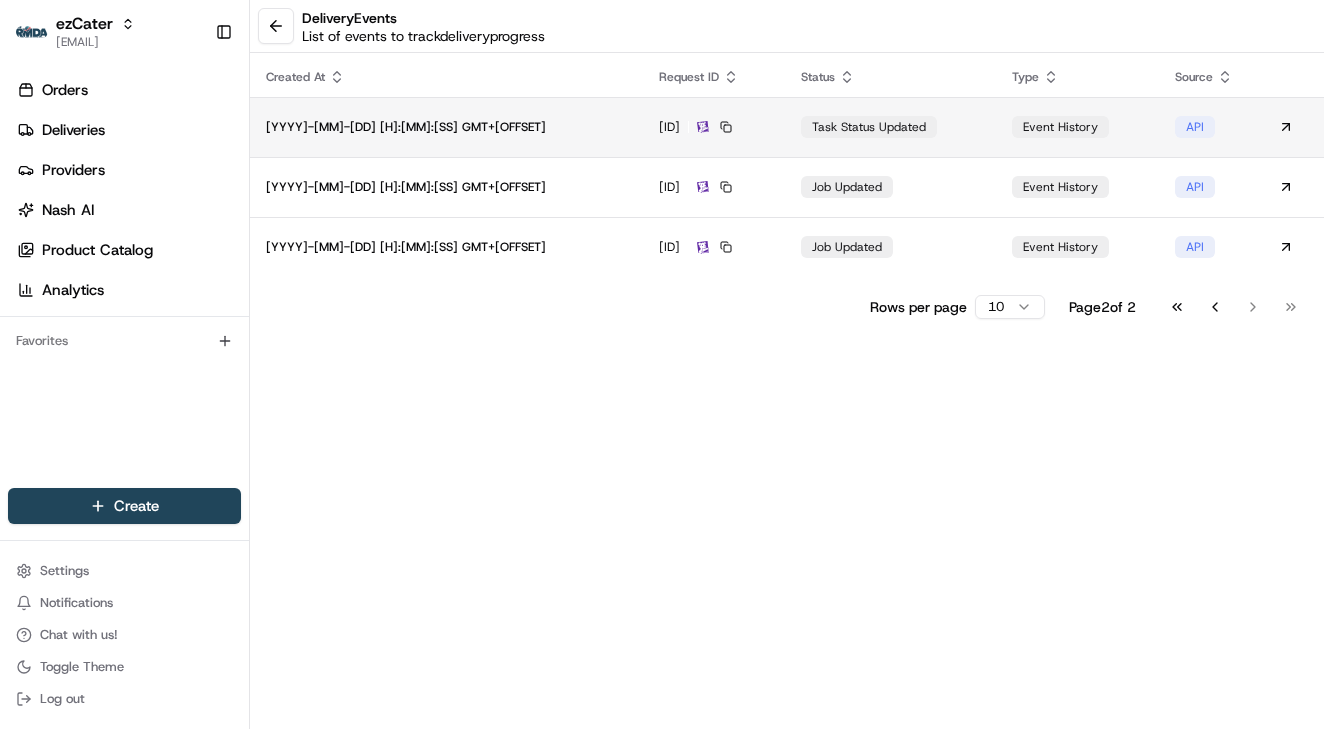 click on "1-688d00ef-1ff1fa4971e65fac4d364fe8" at bounding box center (713, 127) 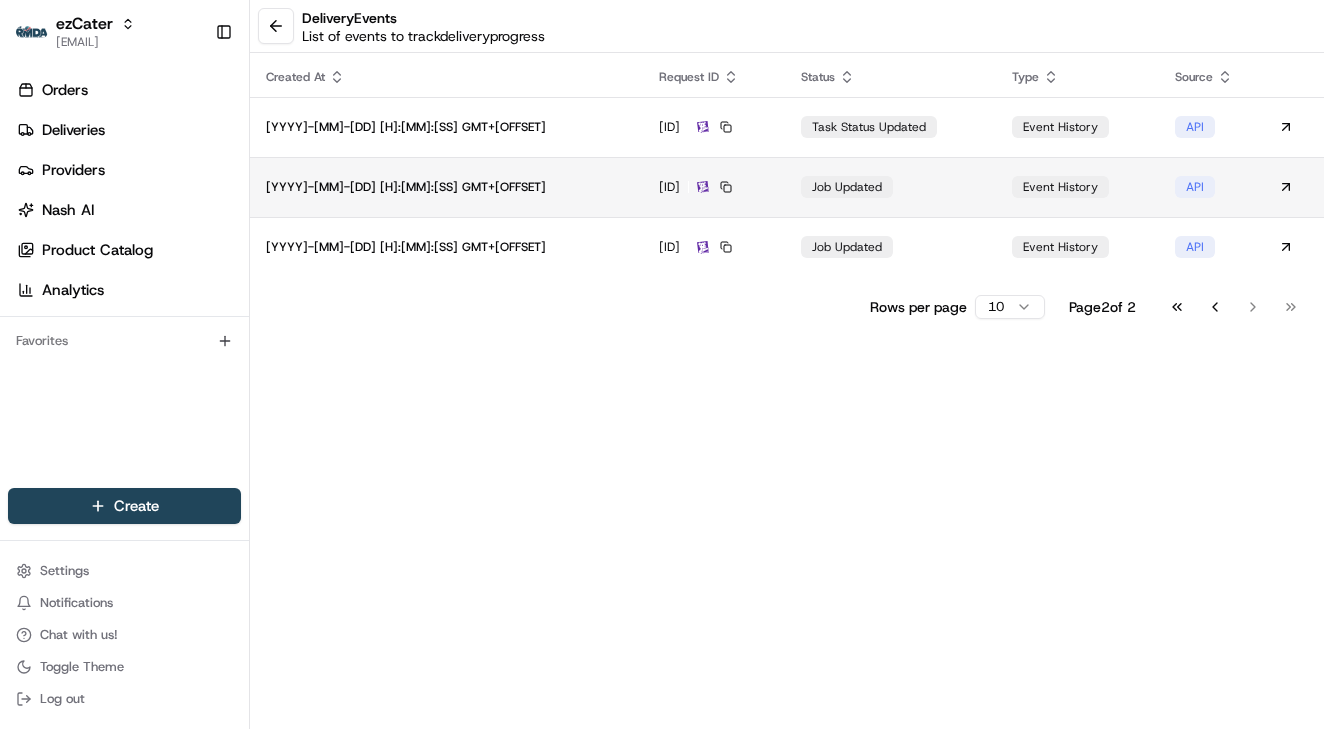 click on "job updated" at bounding box center (891, 187) 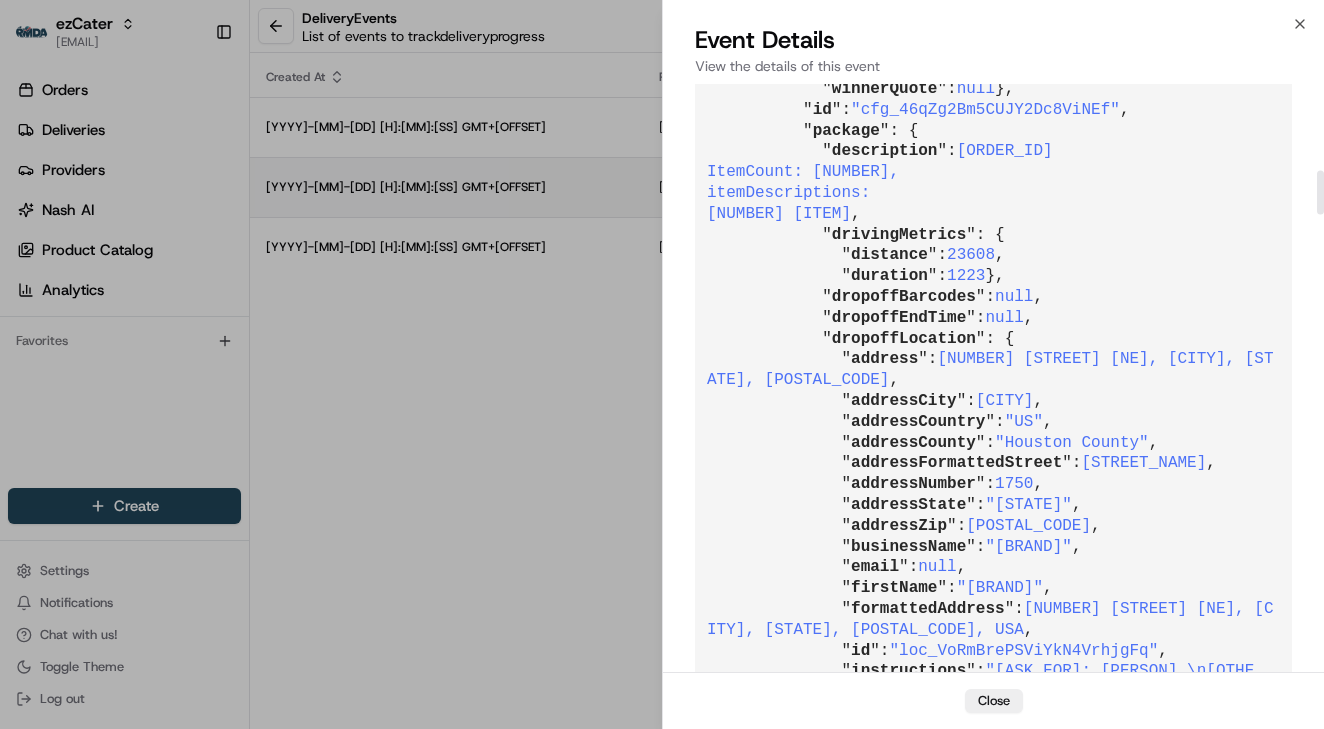 scroll, scrollTop: 0, scrollLeft: 0, axis: both 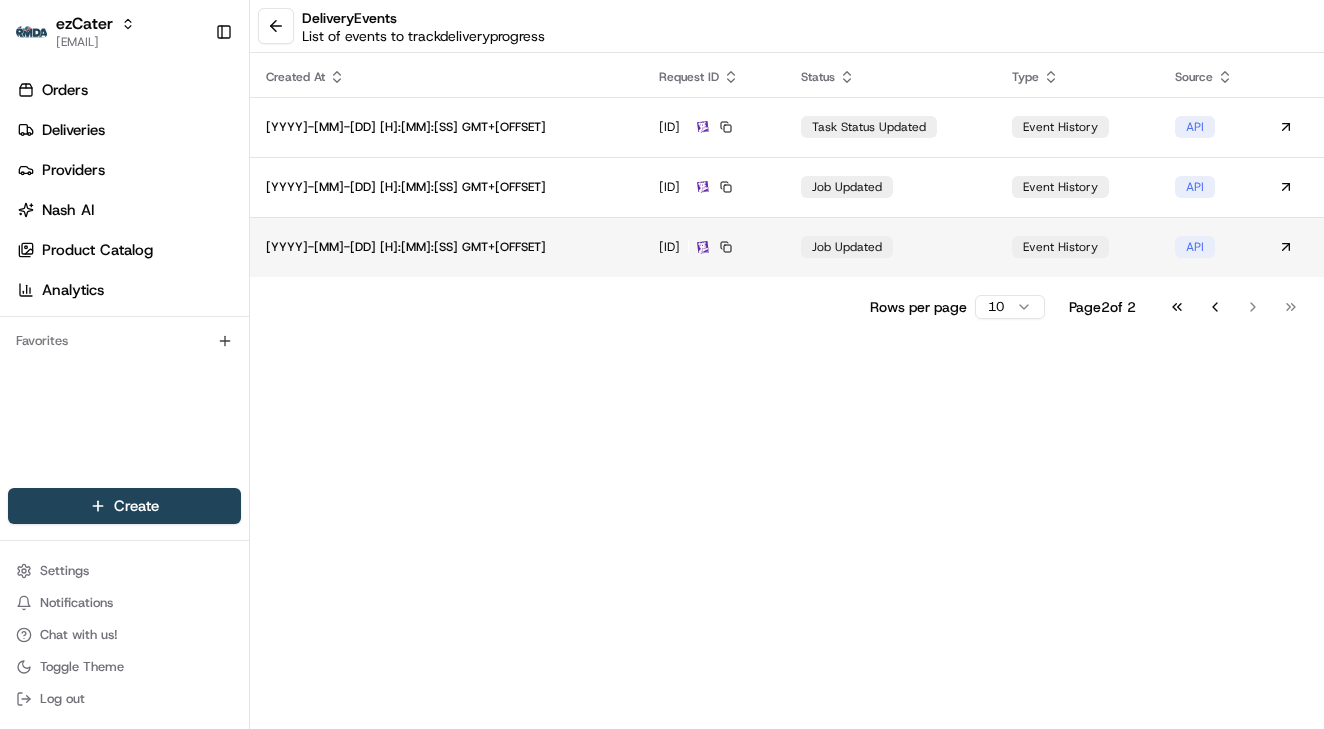 click on "job updated" at bounding box center [891, 247] 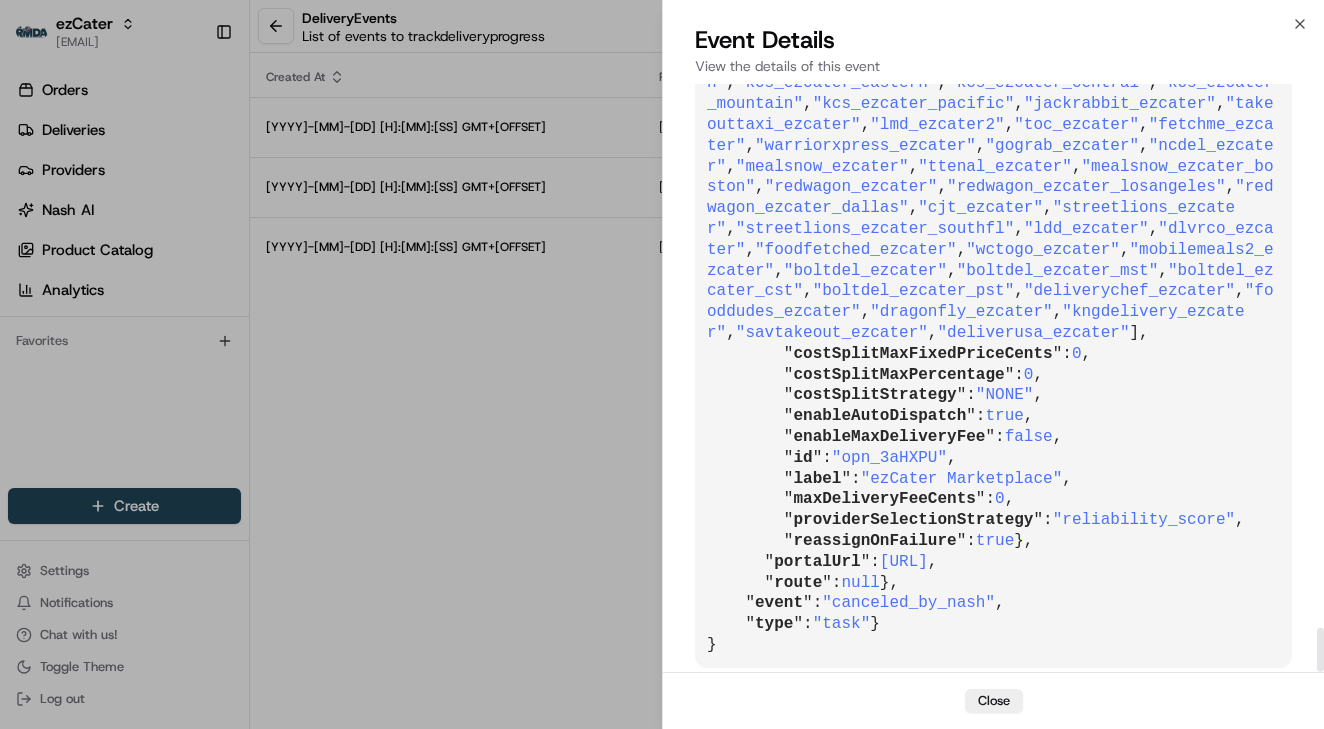 scroll, scrollTop: 7244, scrollLeft: 0, axis: vertical 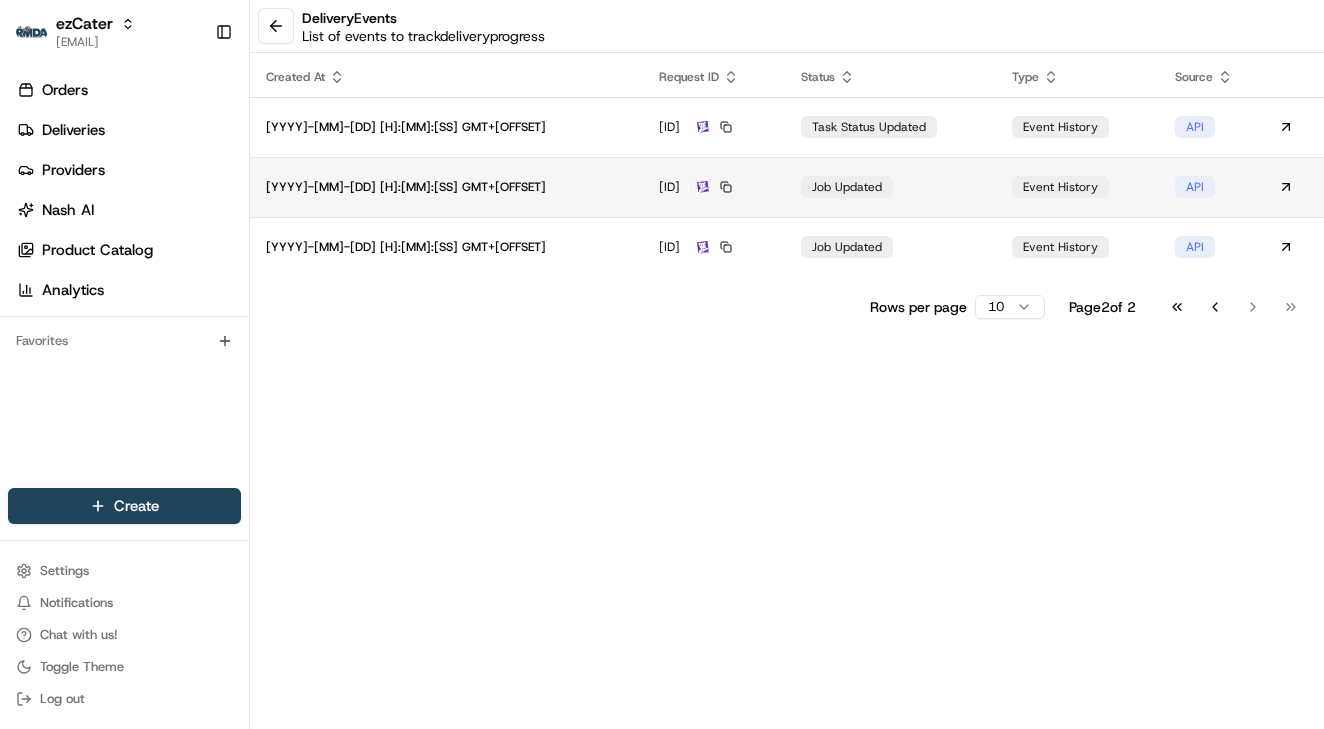 click on "1-688d00ef-39afed2a1e70ec7736fcd18c" at bounding box center [713, 187] 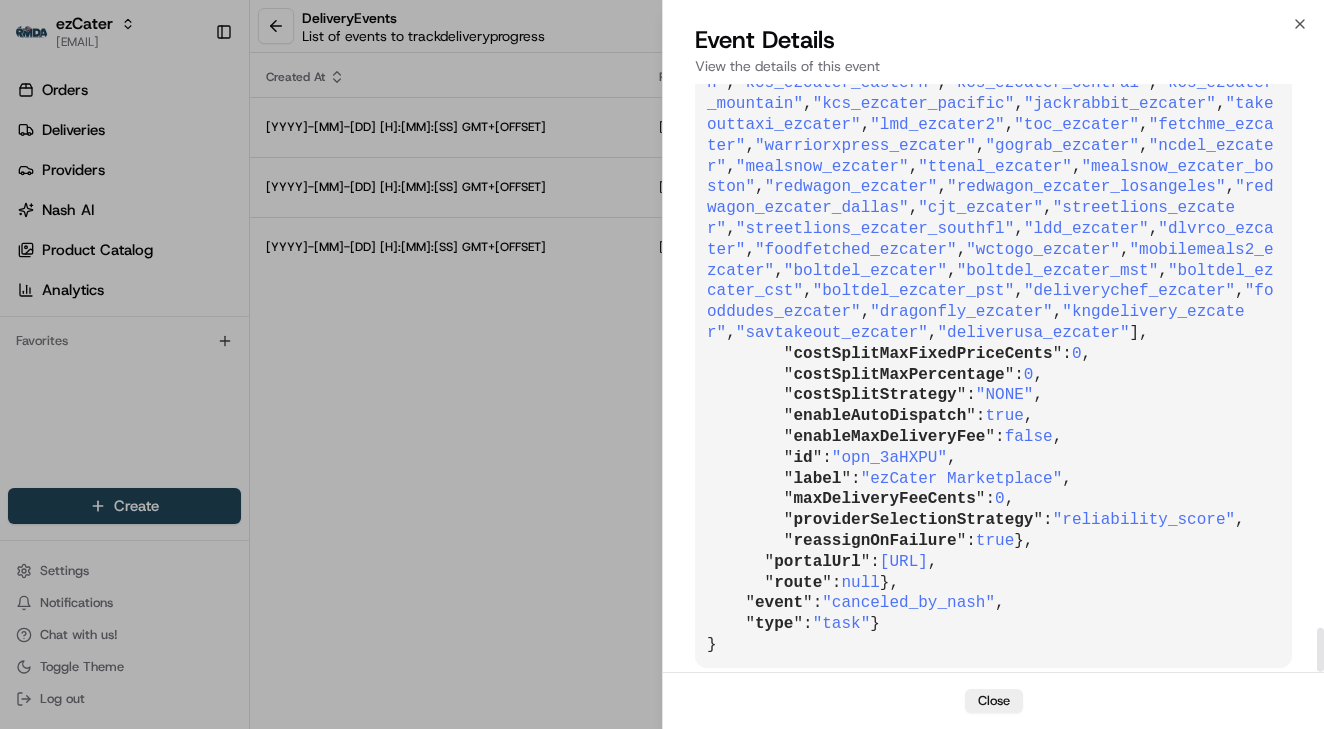 scroll, scrollTop: 7244, scrollLeft: 0, axis: vertical 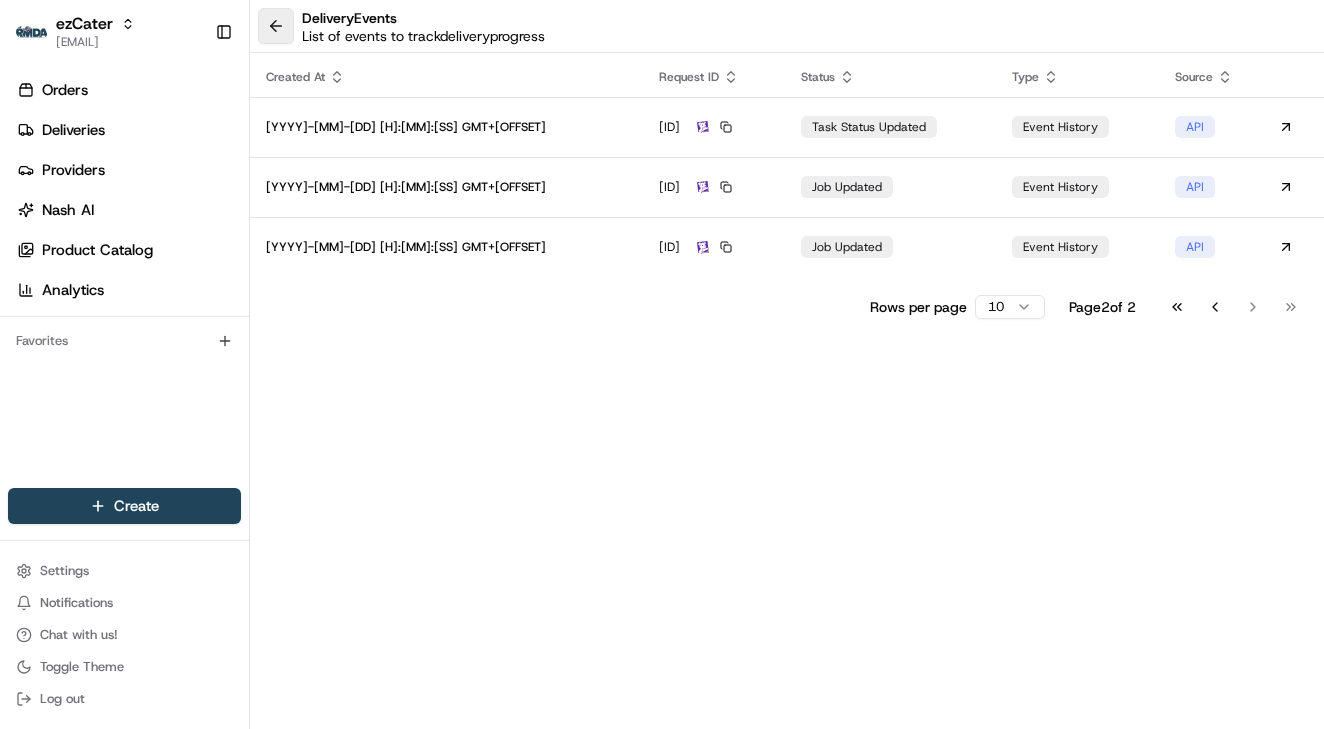 click at bounding box center (276, 26) 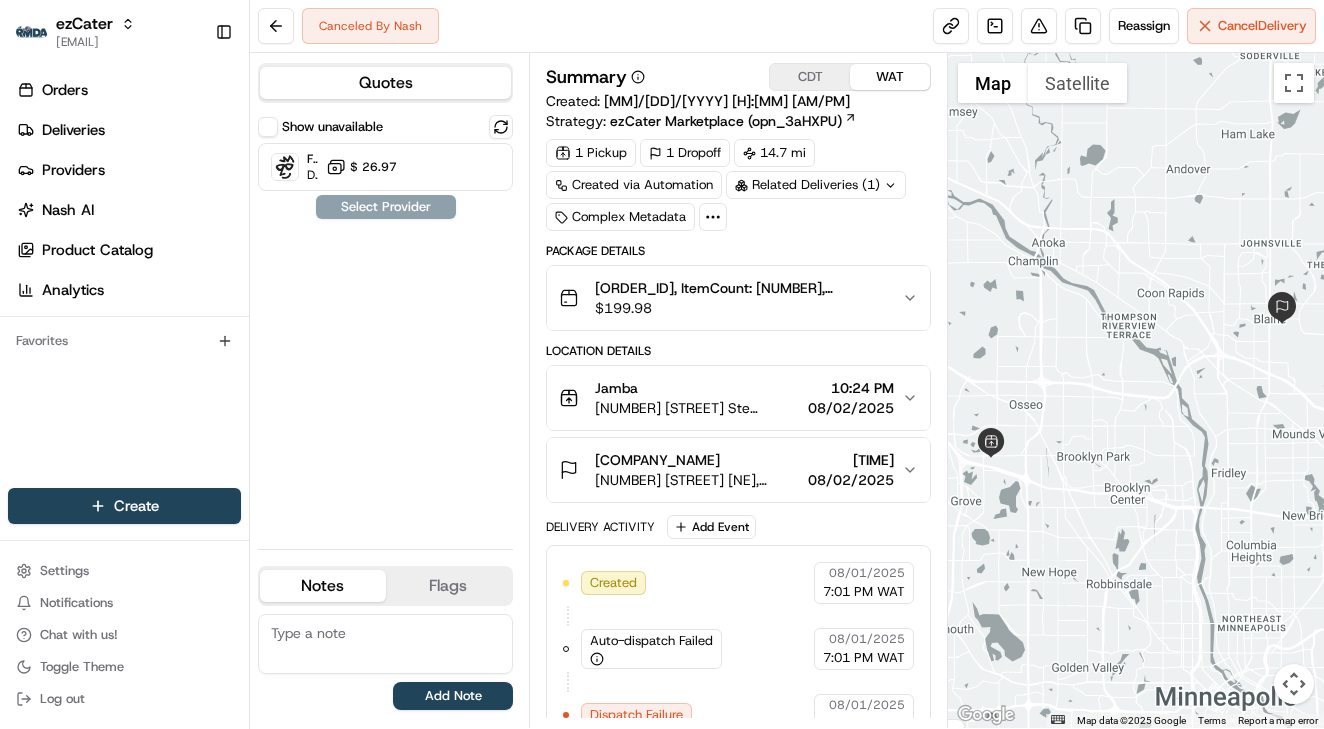click on "ezCater Marketplace (opn_3aHXPU)" at bounding box center [726, 121] 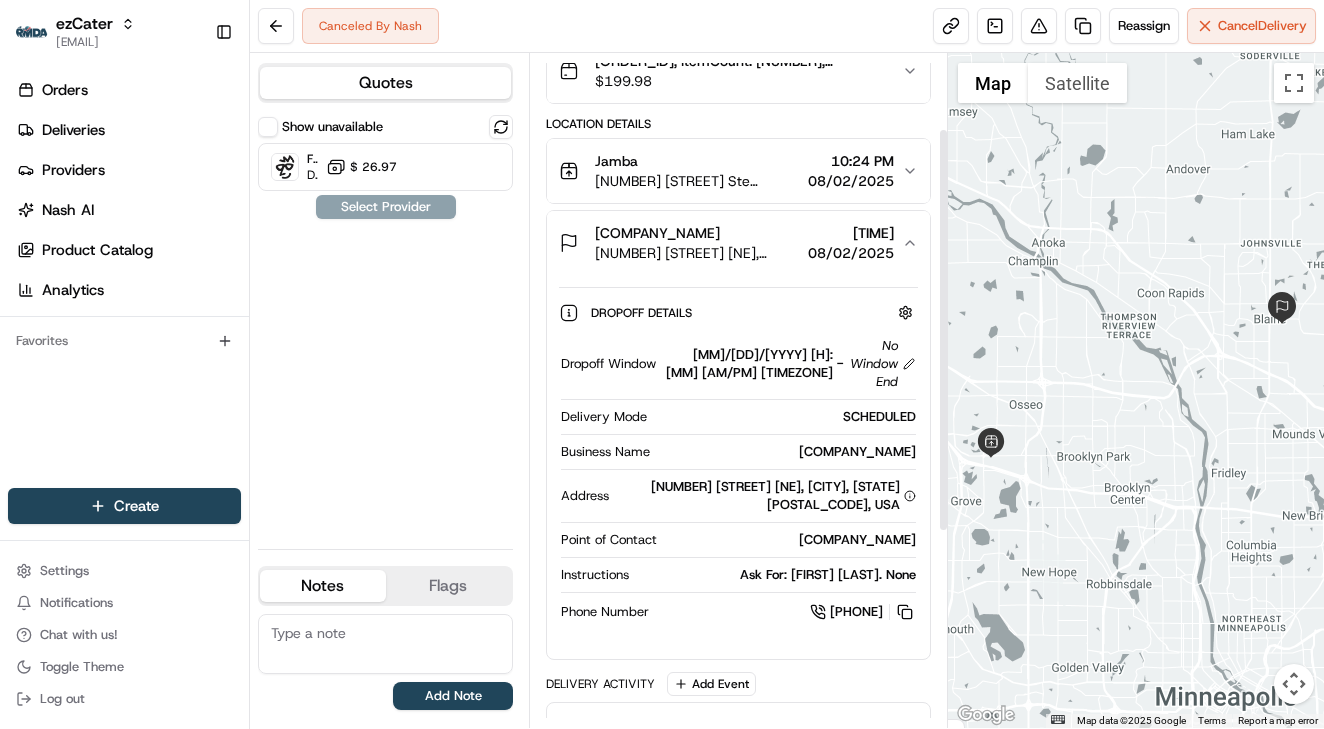 scroll, scrollTop: 231, scrollLeft: 0, axis: vertical 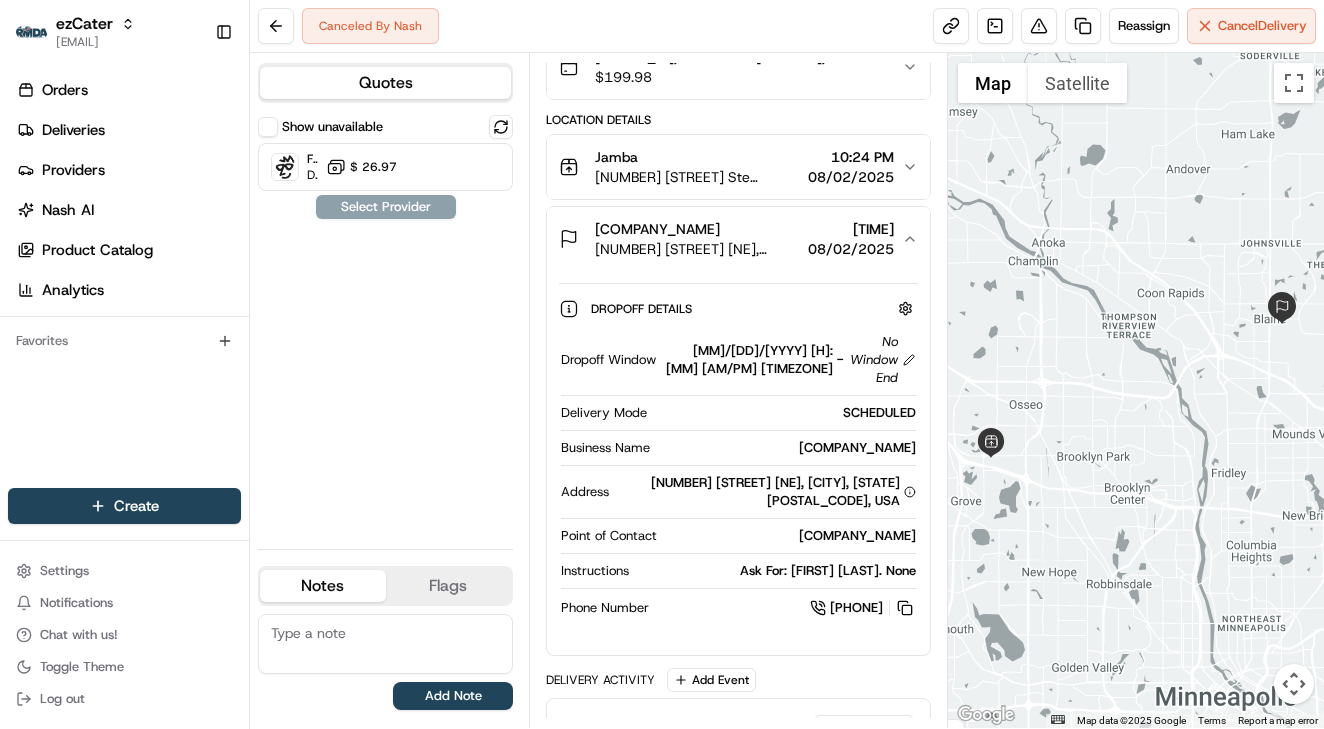 click on "[LOCATION] [TEAM_NAME]" at bounding box center (790, 536) 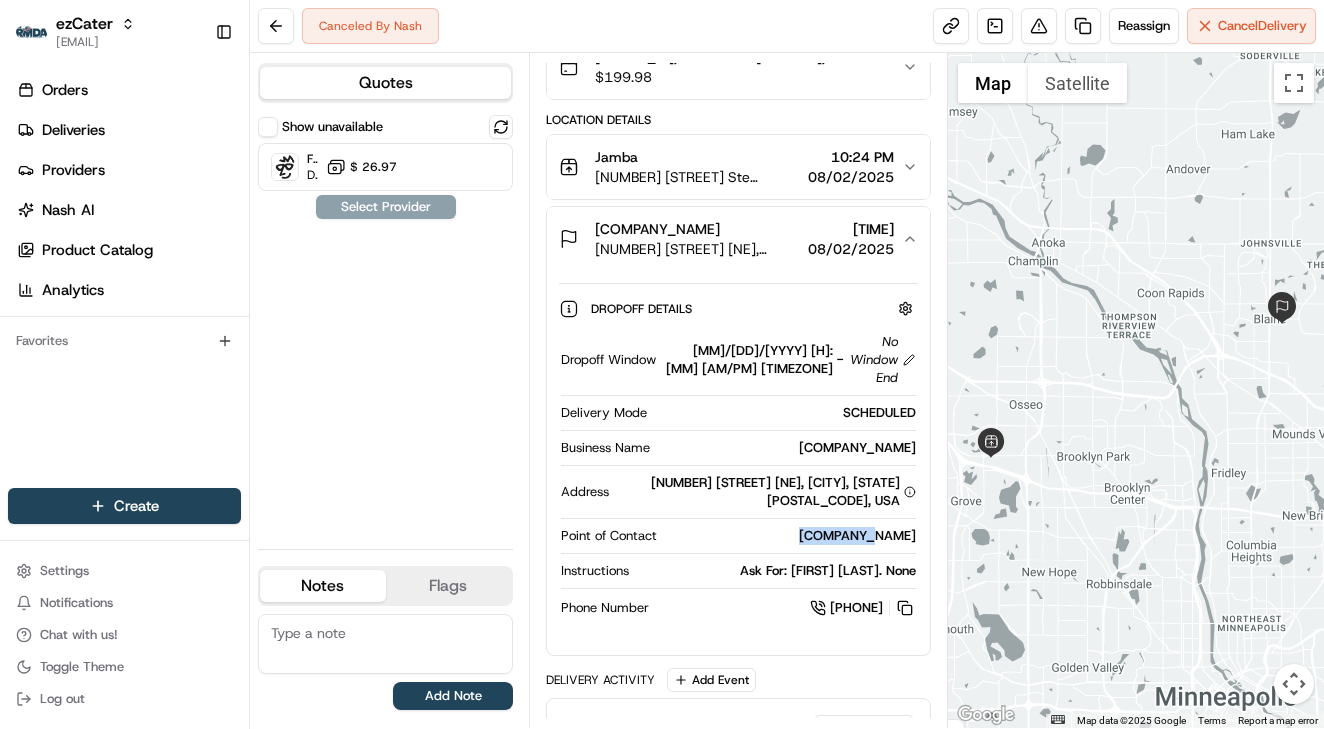 click on "[LOCATION] [TEAM_NAME]" at bounding box center [790, 536] 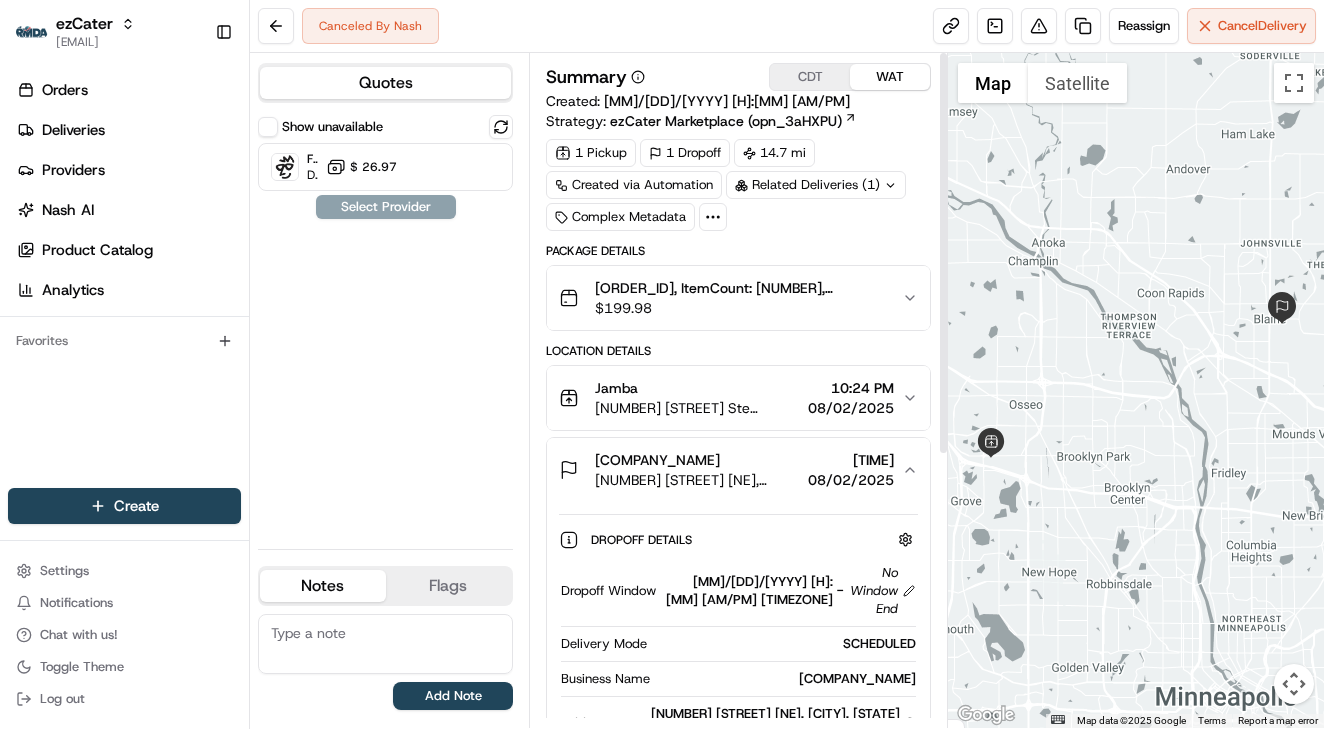 scroll, scrollTop: 0, scrollLeft: 0, axis: both 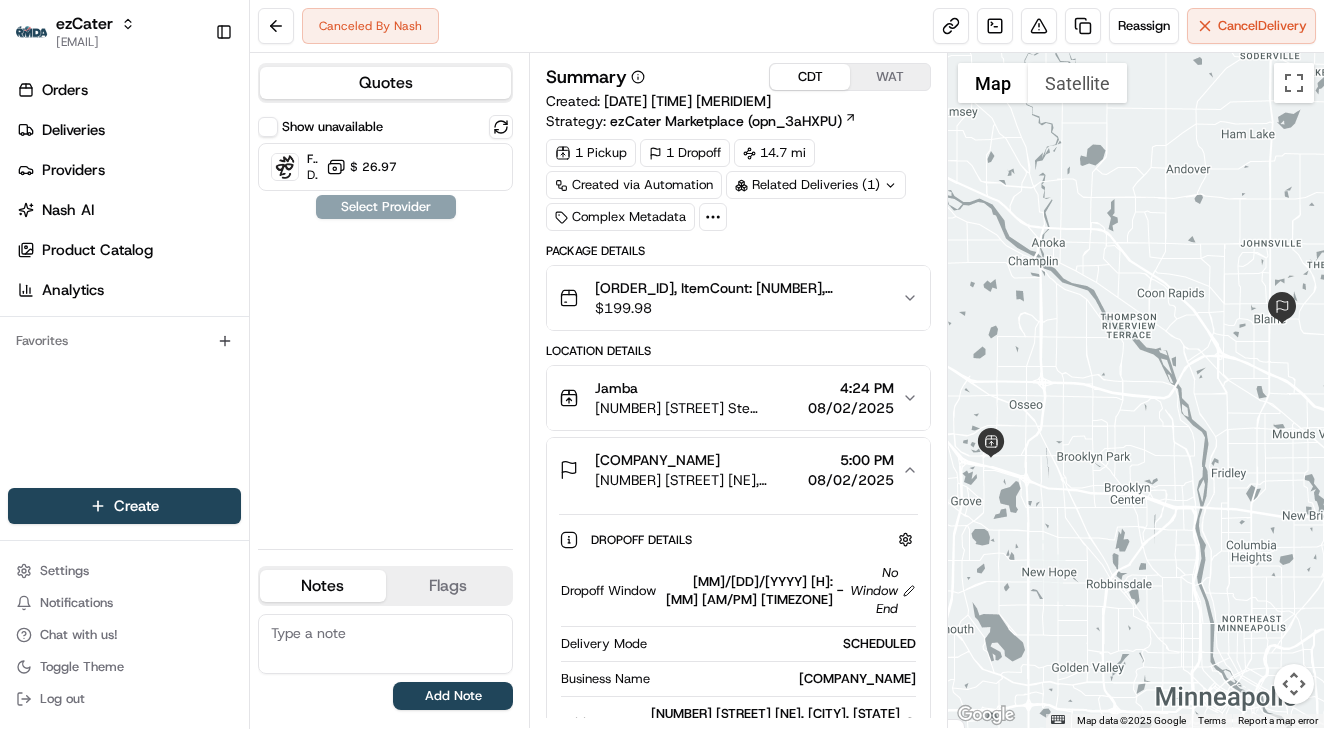 click on "CDT" at bounding box center [810, 77] 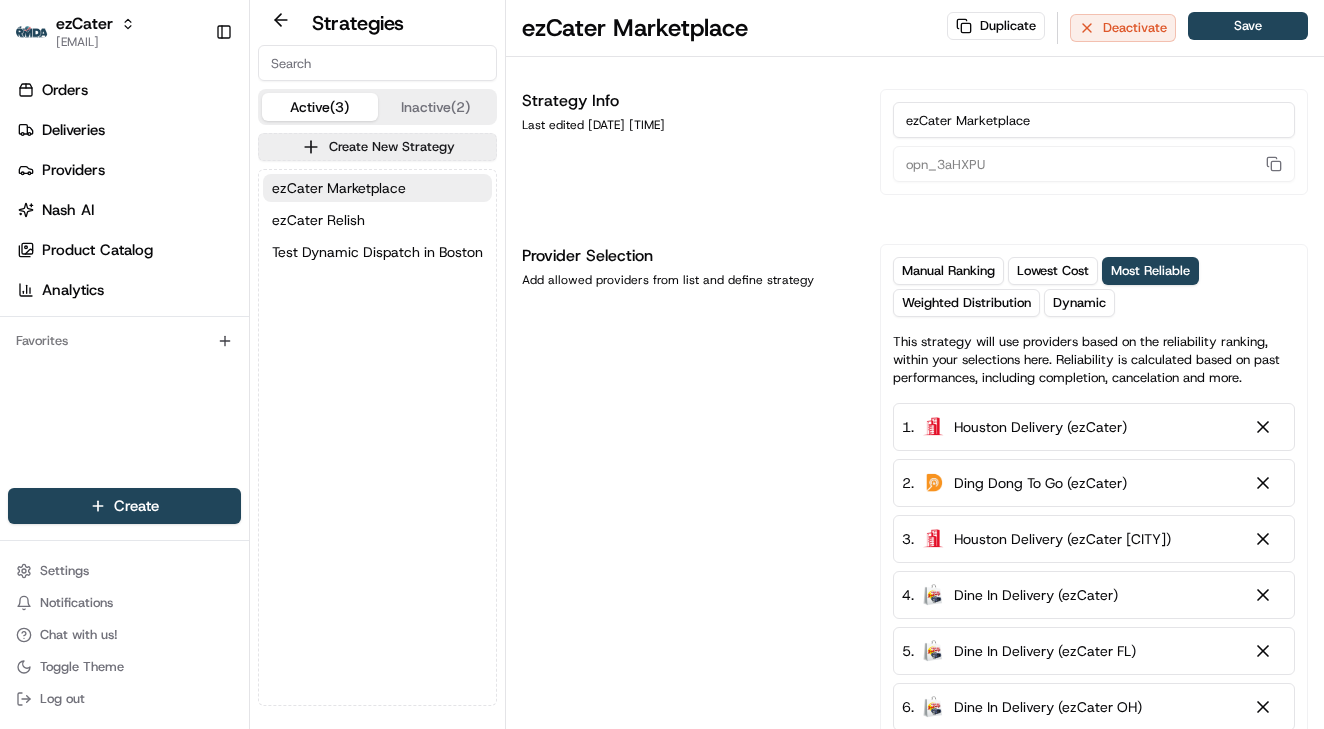scroll, scrollTop: 0, scrollLeft: 0, axis: both 